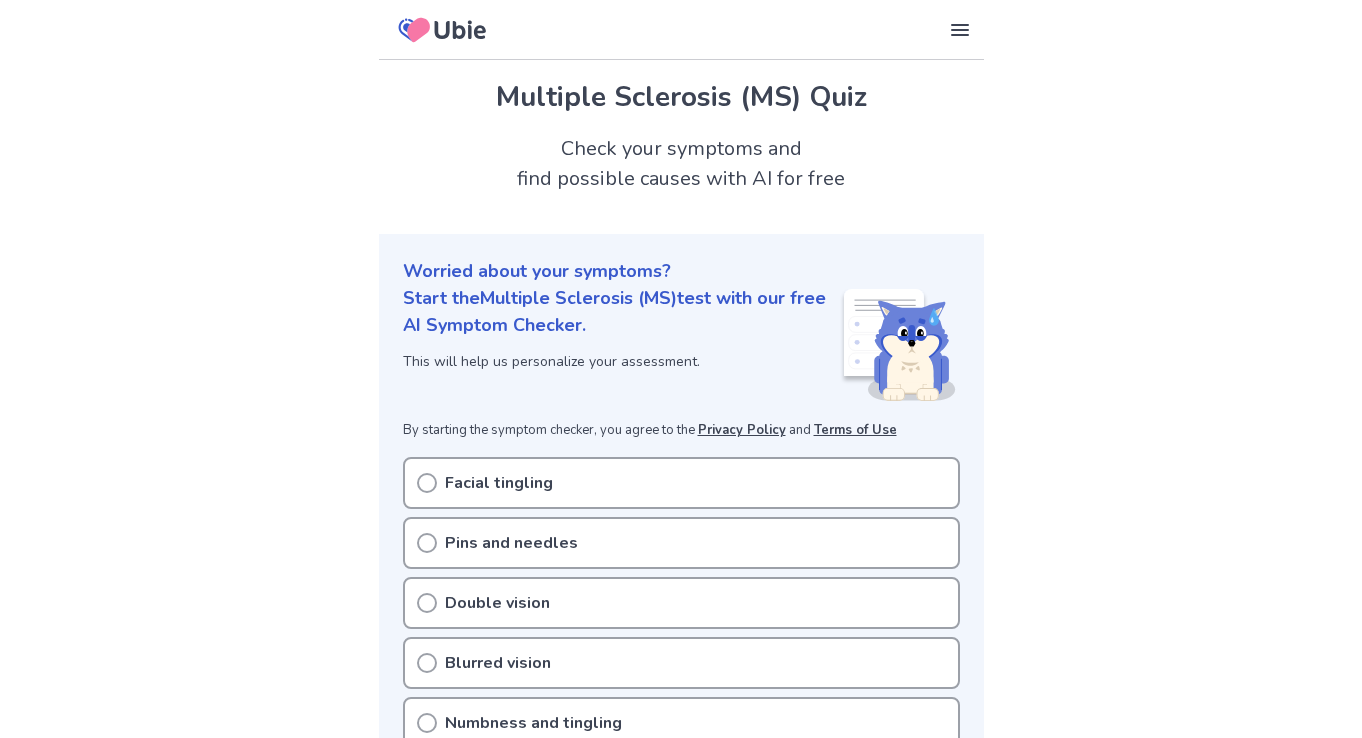 scroll, scrollTop: 0, scrollLeft: 0, axis: both 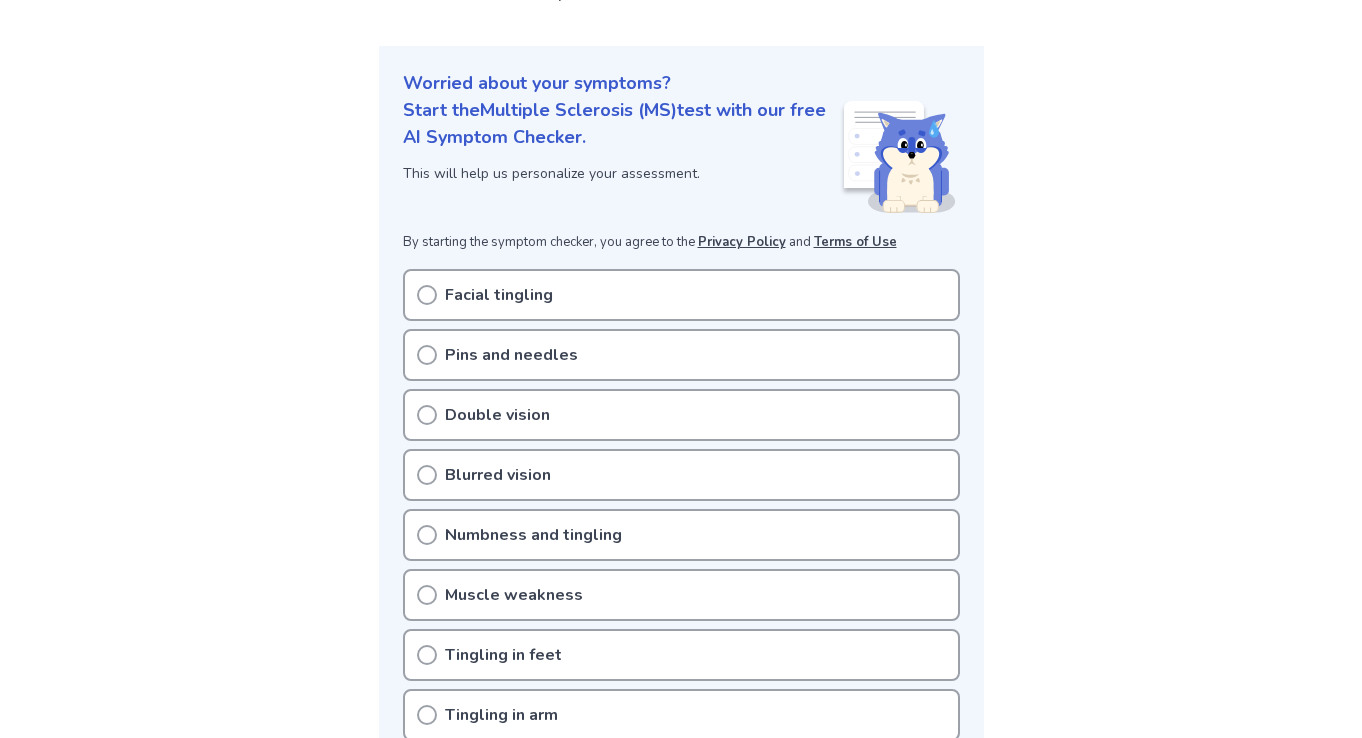 click 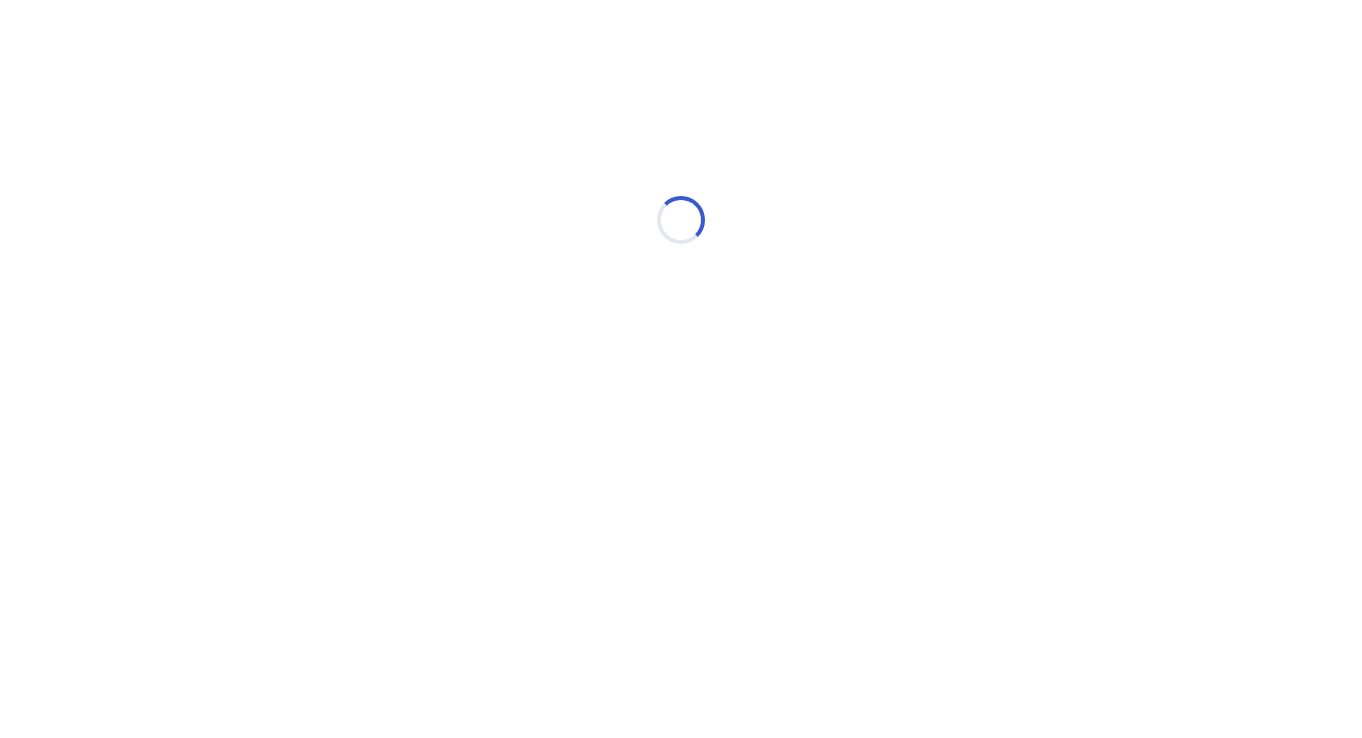 scroll, scrollTop: 0, scrollLeft: 0, axis: both 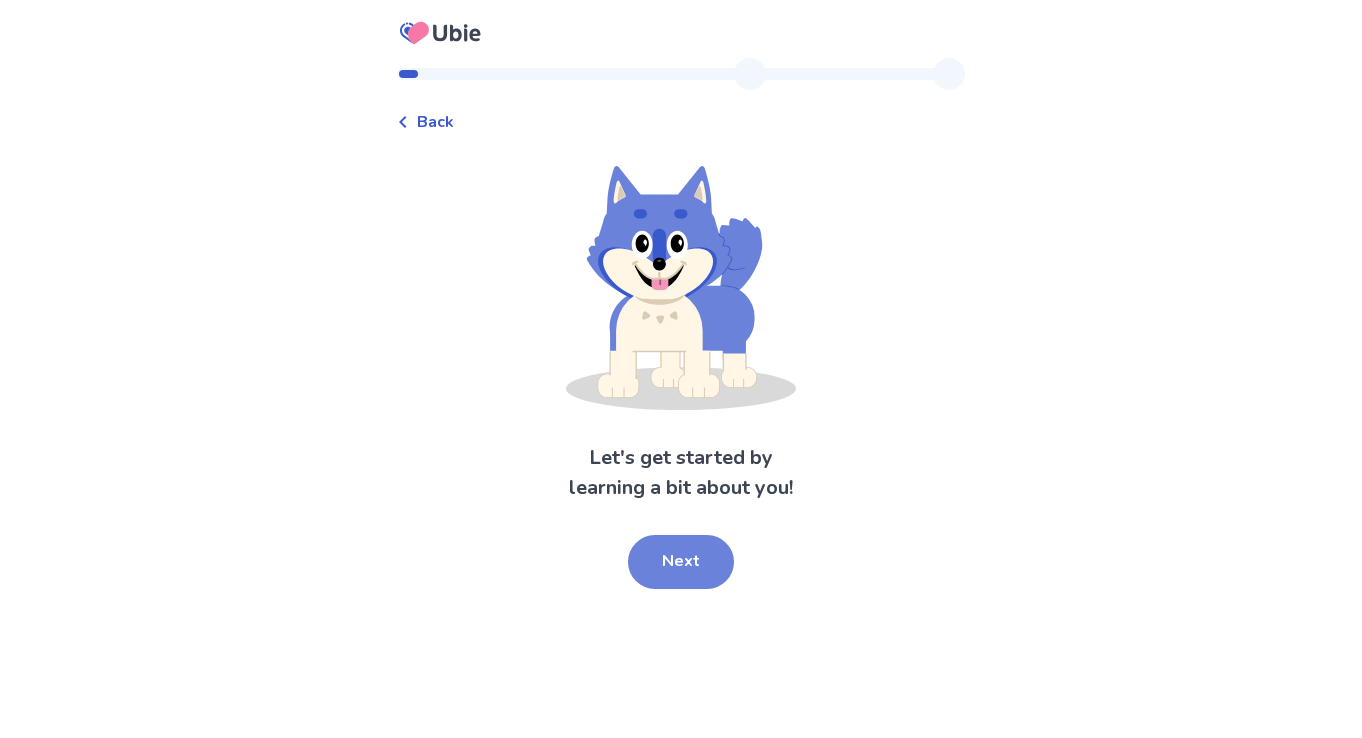 click on "Next" at bounding box center (681, 562) 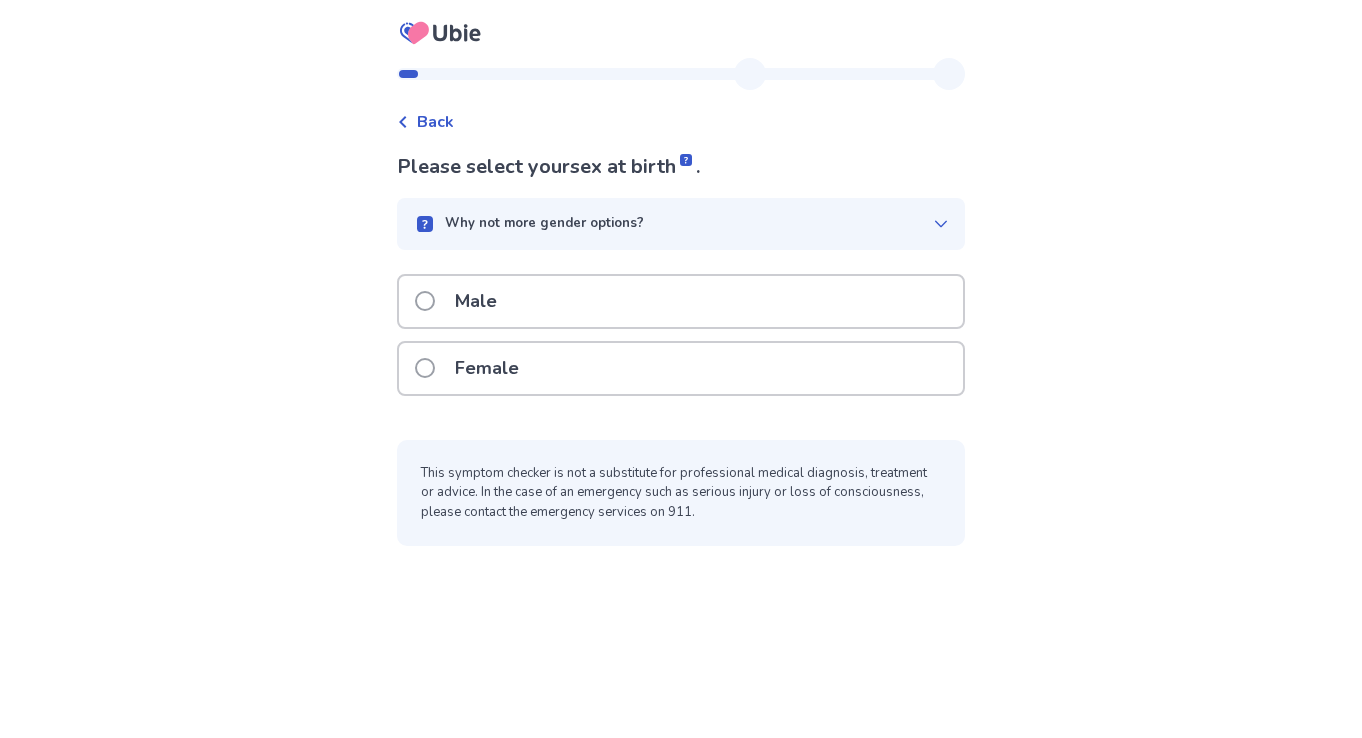 click on "Female" at bounding box center (487, 368) 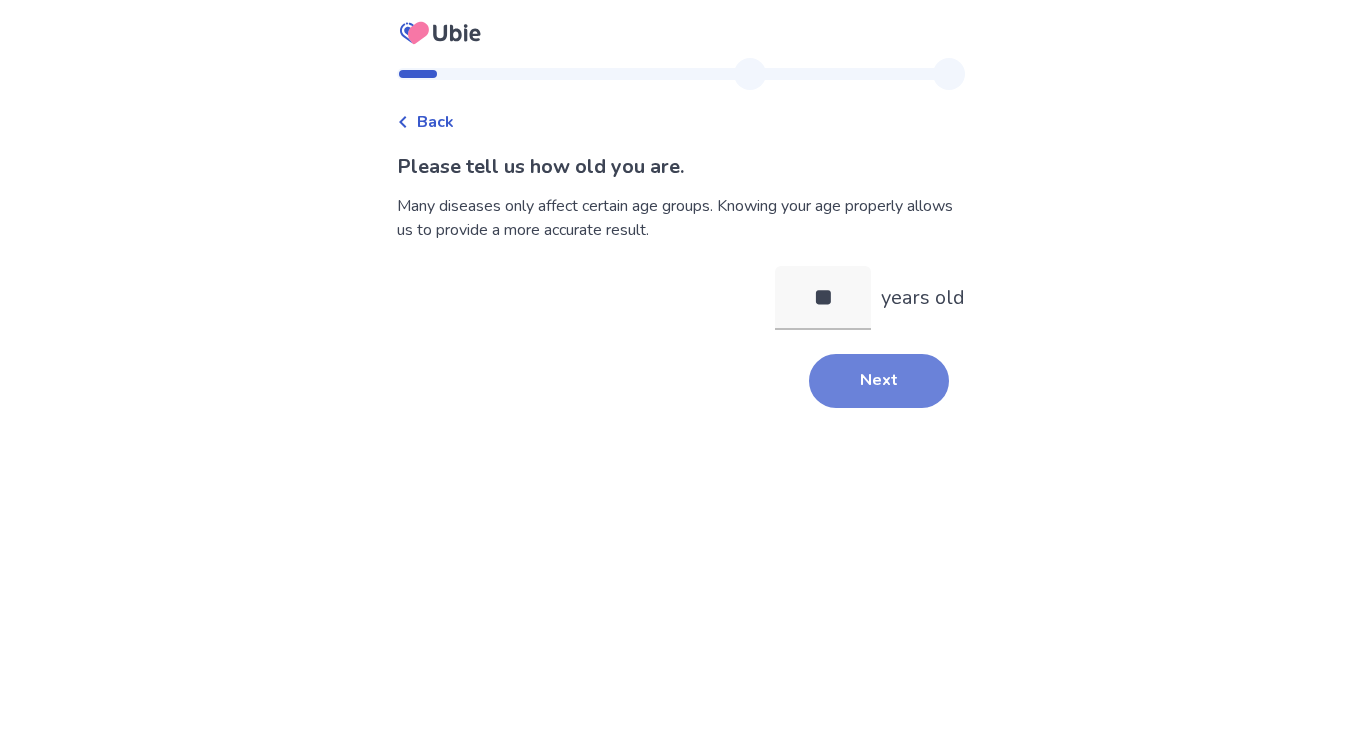 type on "**" 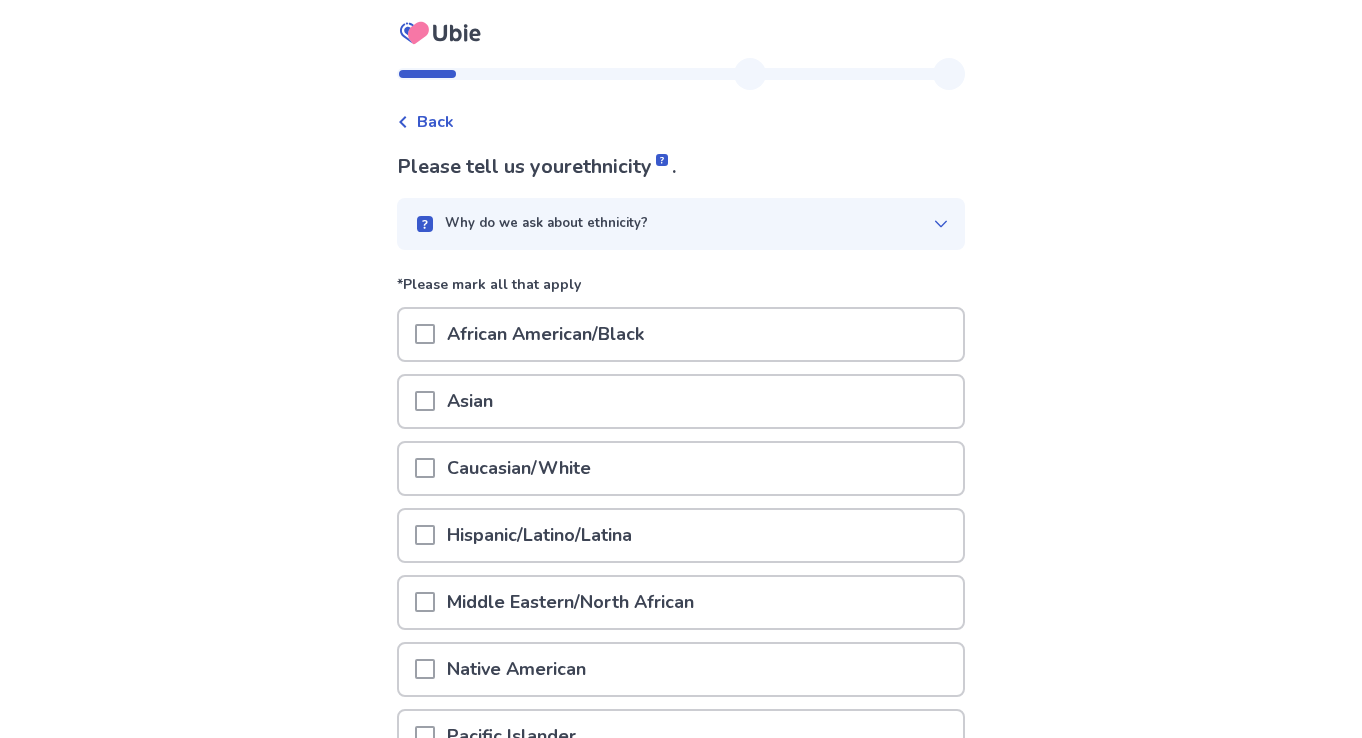 click on "Caucasian/White" at bounding box center [519, 468] 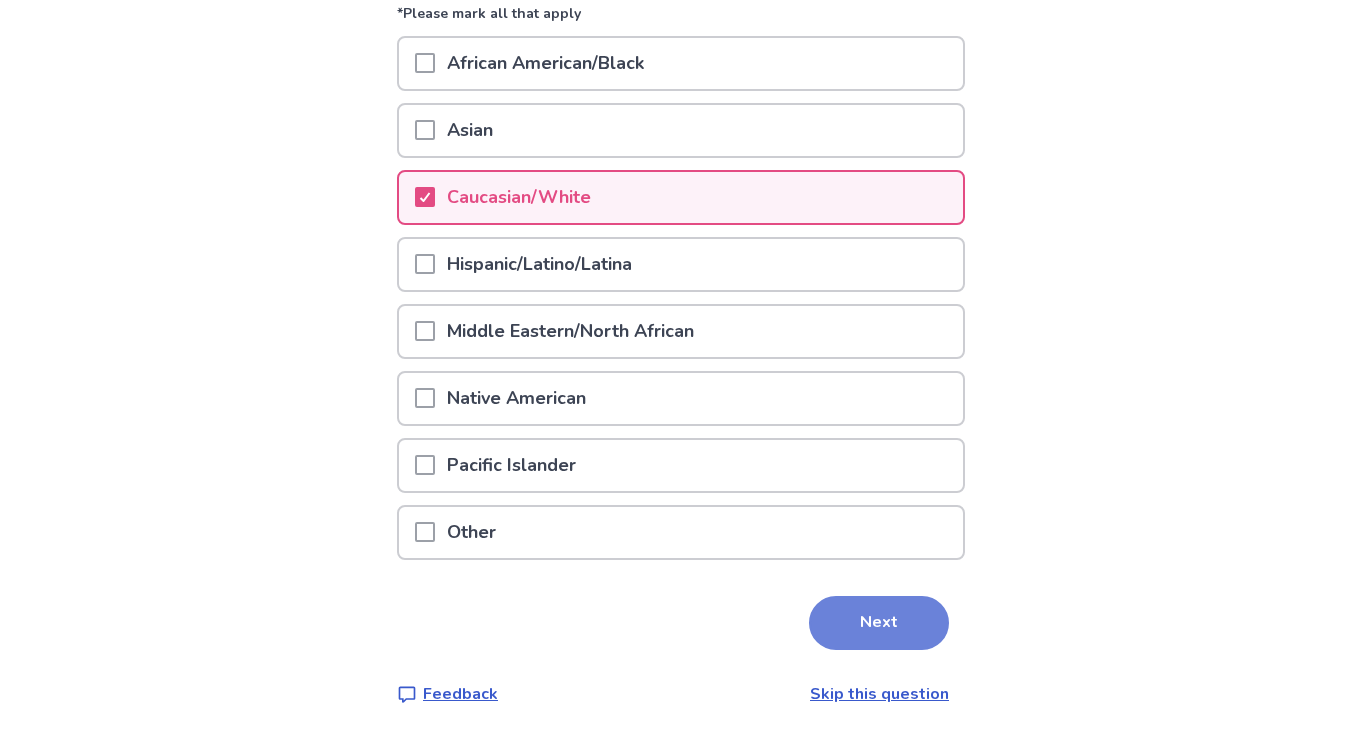 scroll, scrollTop: 270, scrollLeft: 0, axis: vertical 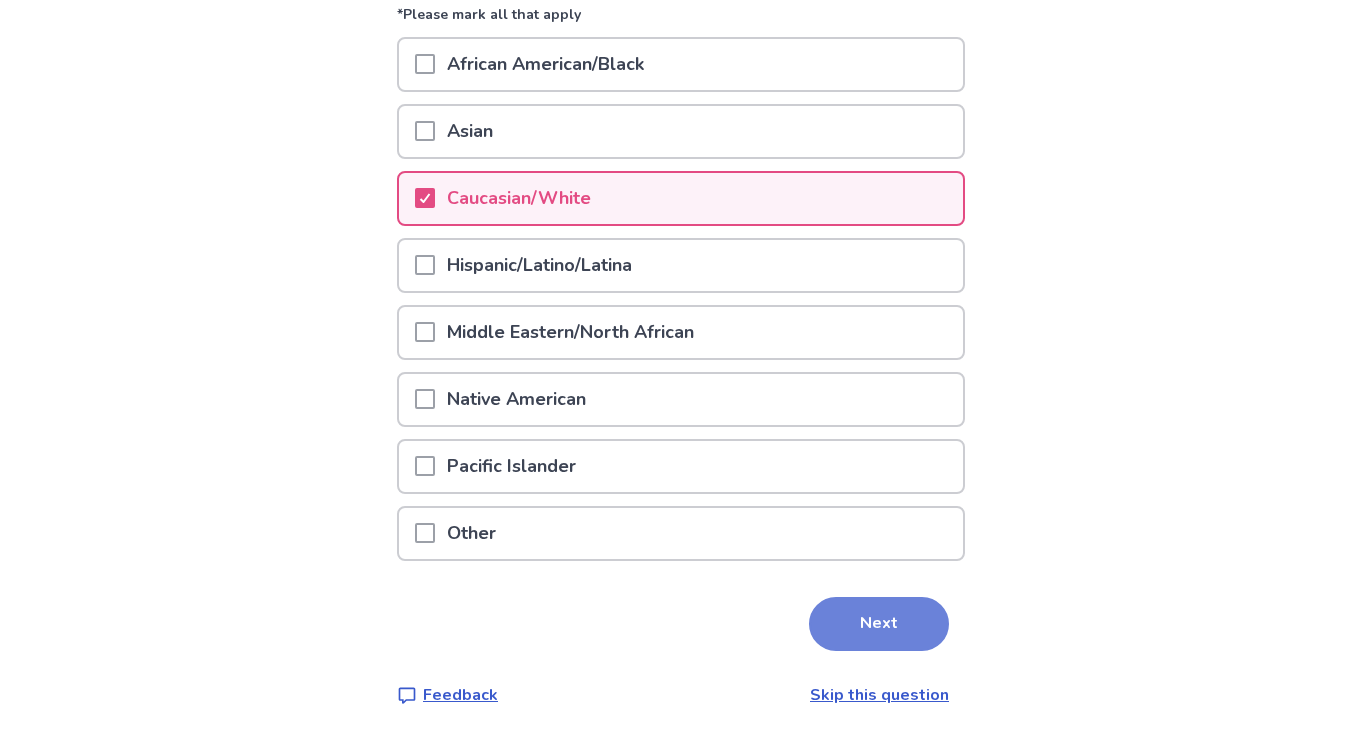 click on "Next" at bounding box center (879, 624) 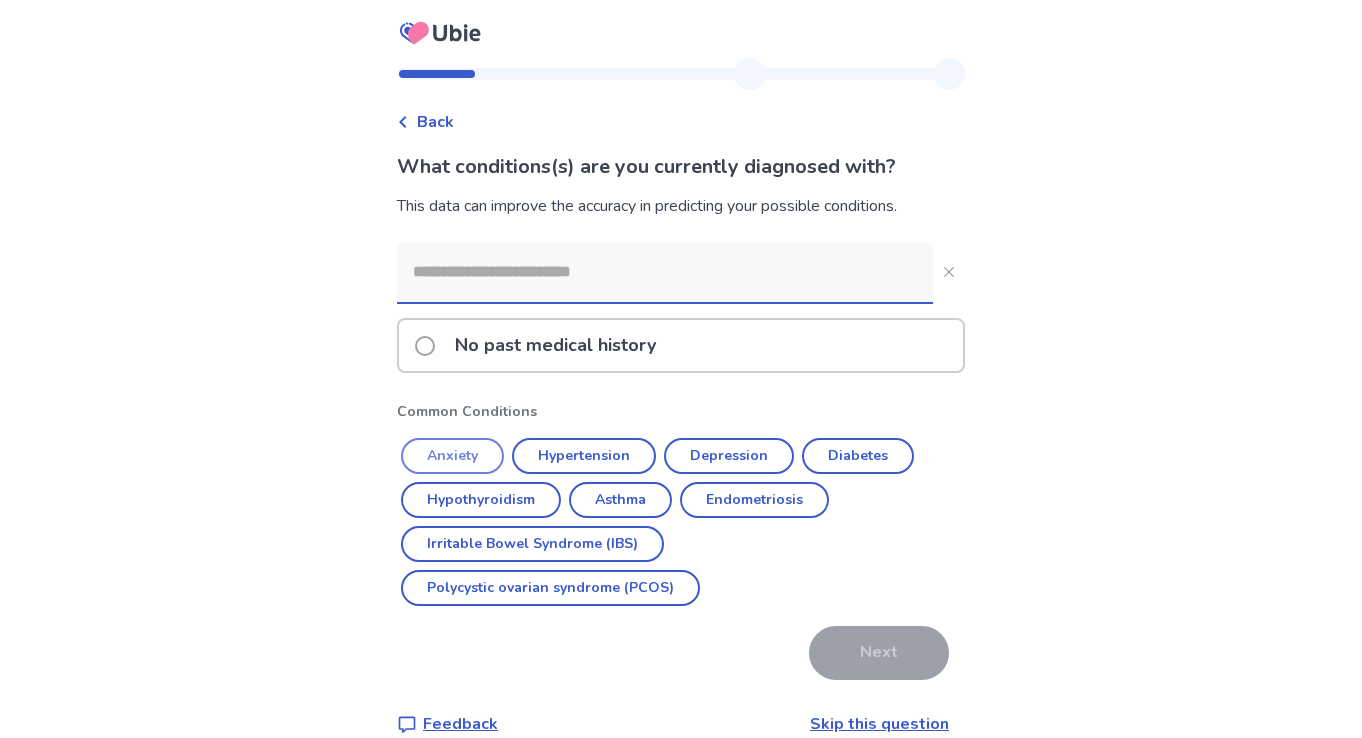 click on "Anxiety" at bounding box center [452, 456] 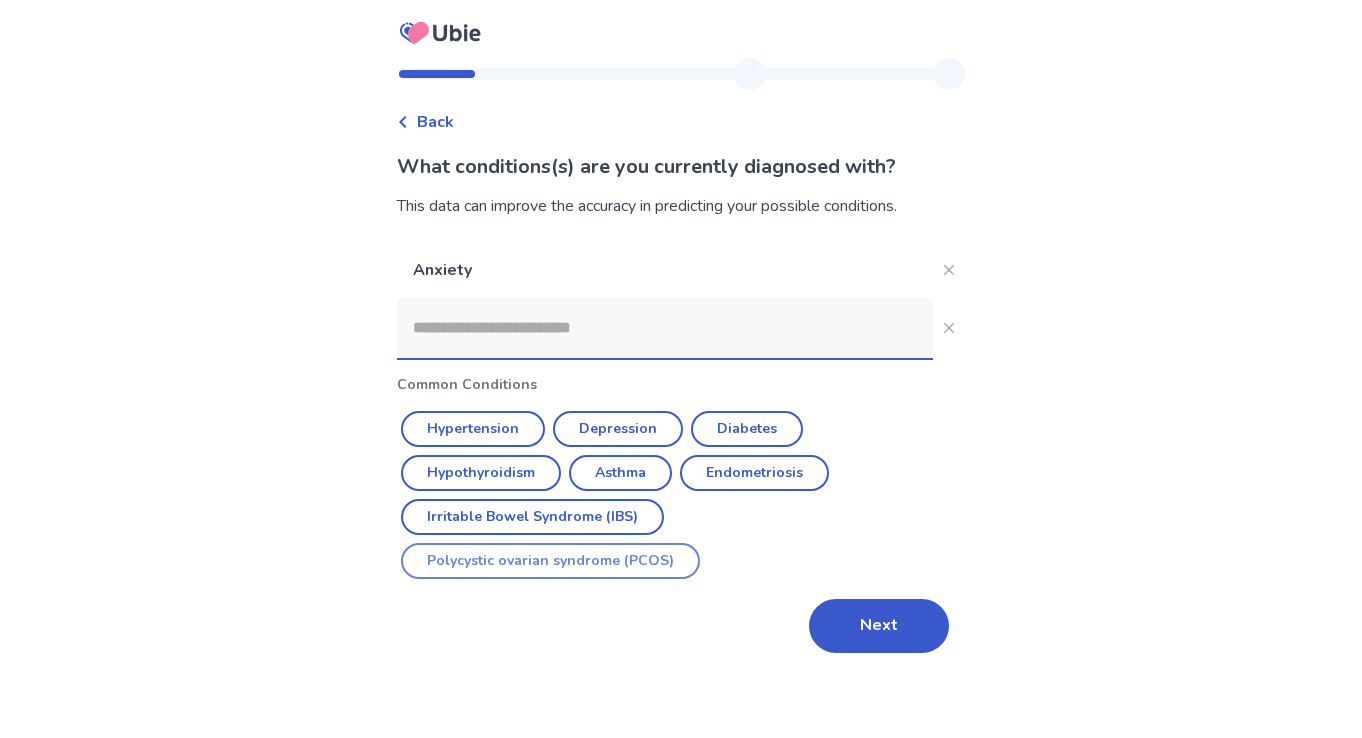 click on "Polycystic ovarian syndrome (PCOS)" at bounding box center [550, 561] 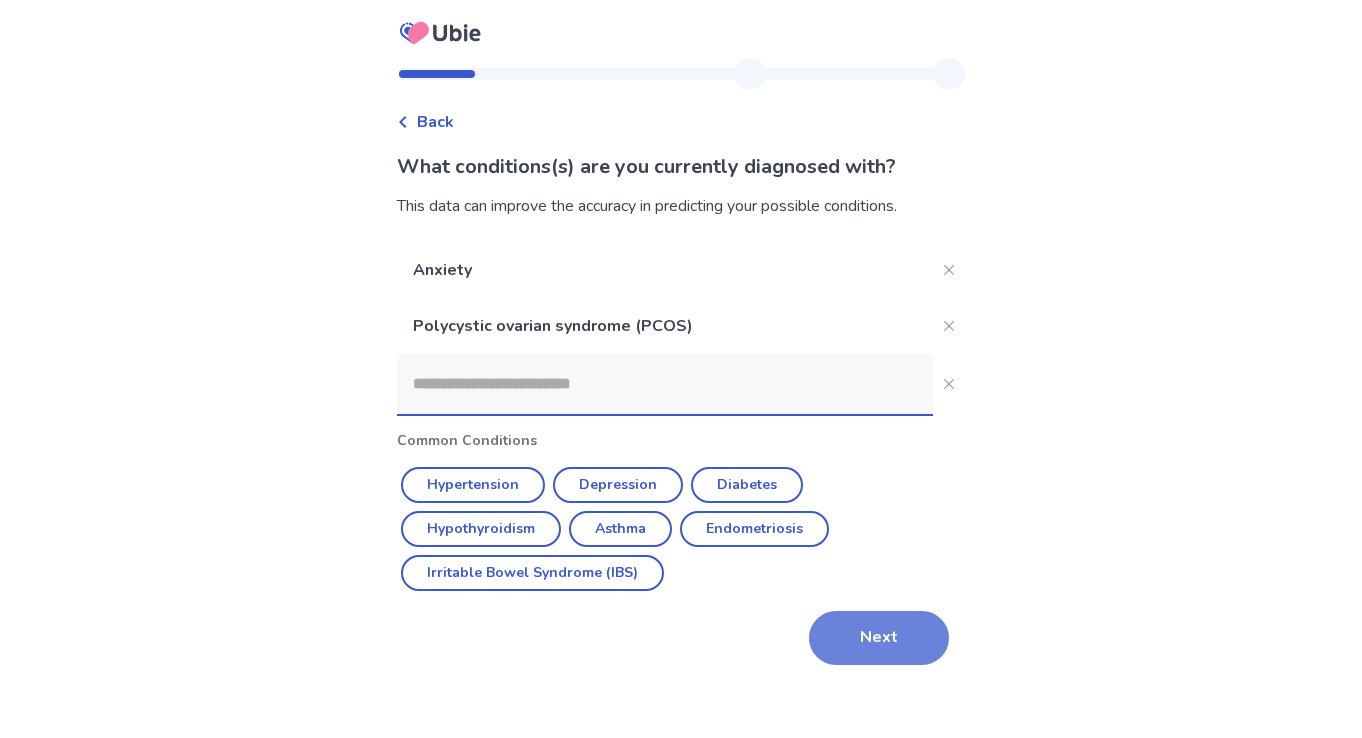 click on "Next" at bounding box center [879, 638] 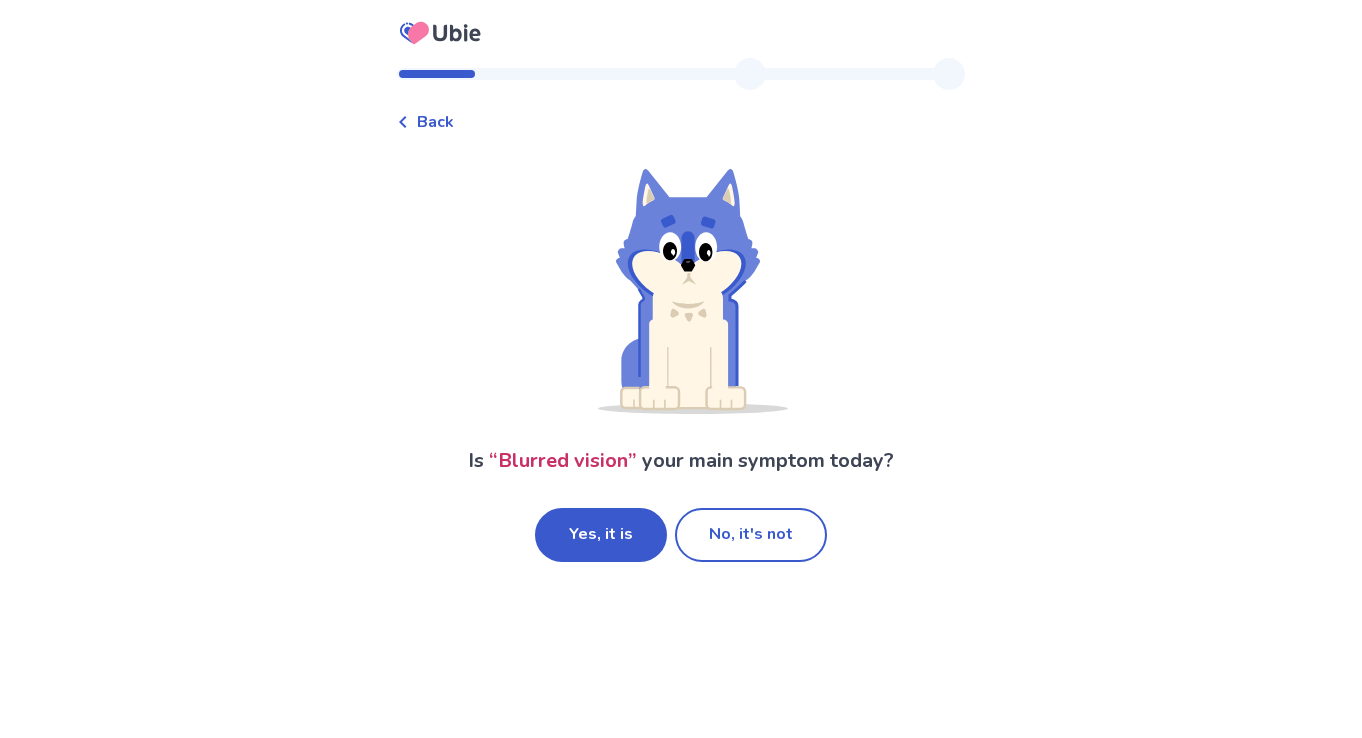 click on "Is   “ Blurred vision ”   your main symptom today? Yes, it is No, it's not" at bounding box center (681, 364) 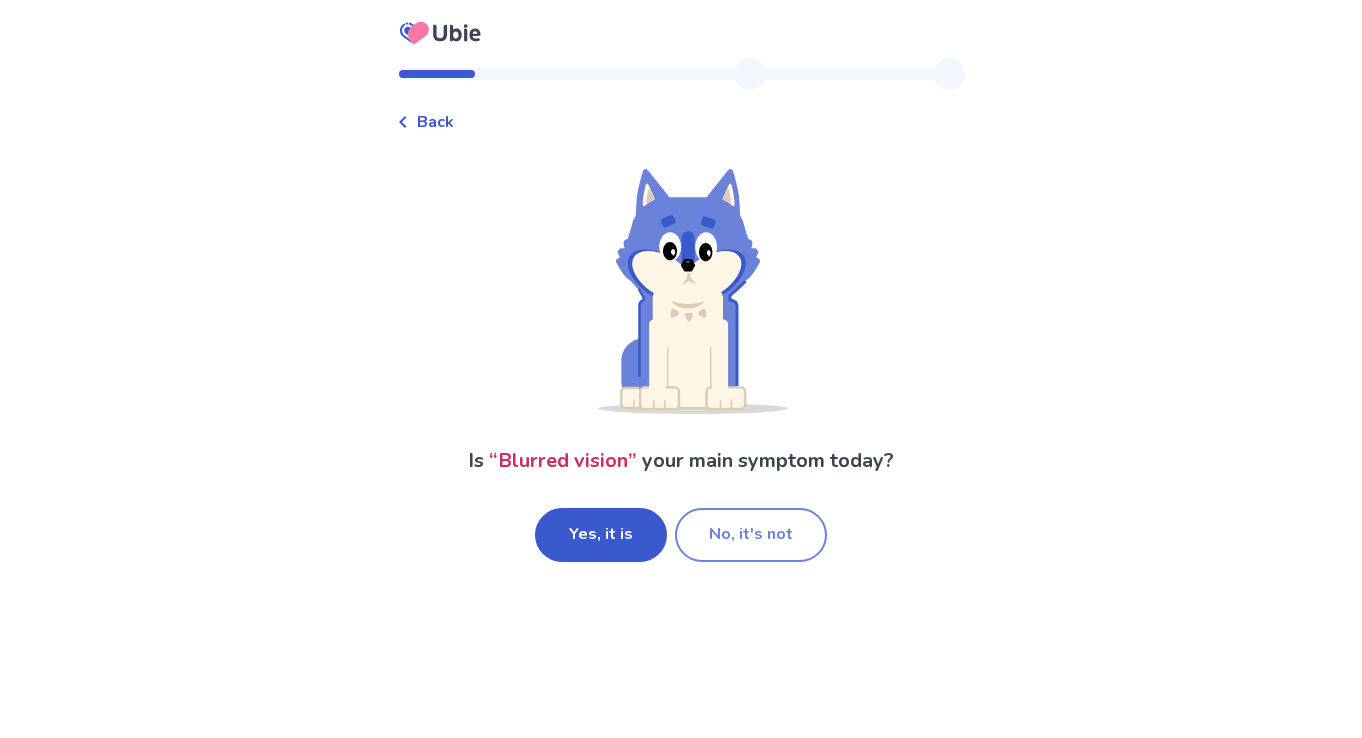 click on "No, it's not" at bounding box center (751, 535) 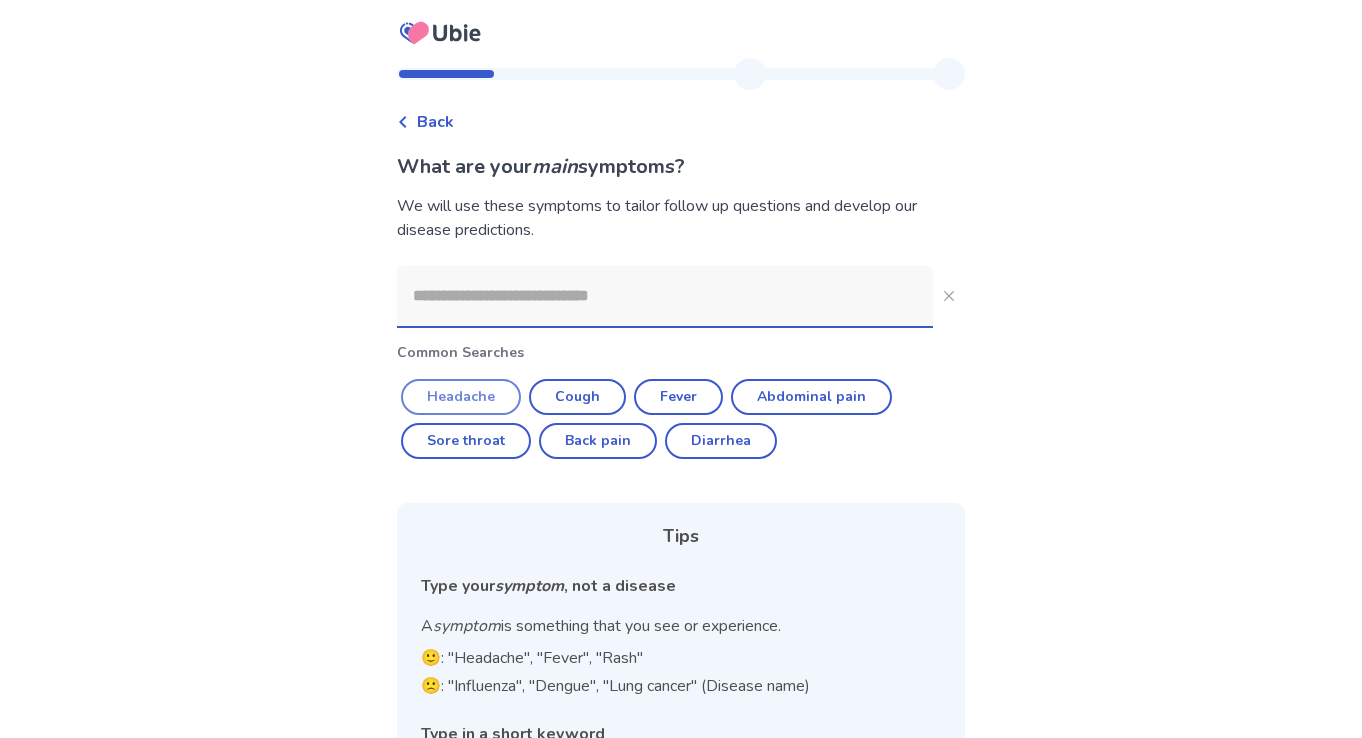 click on "Headache" 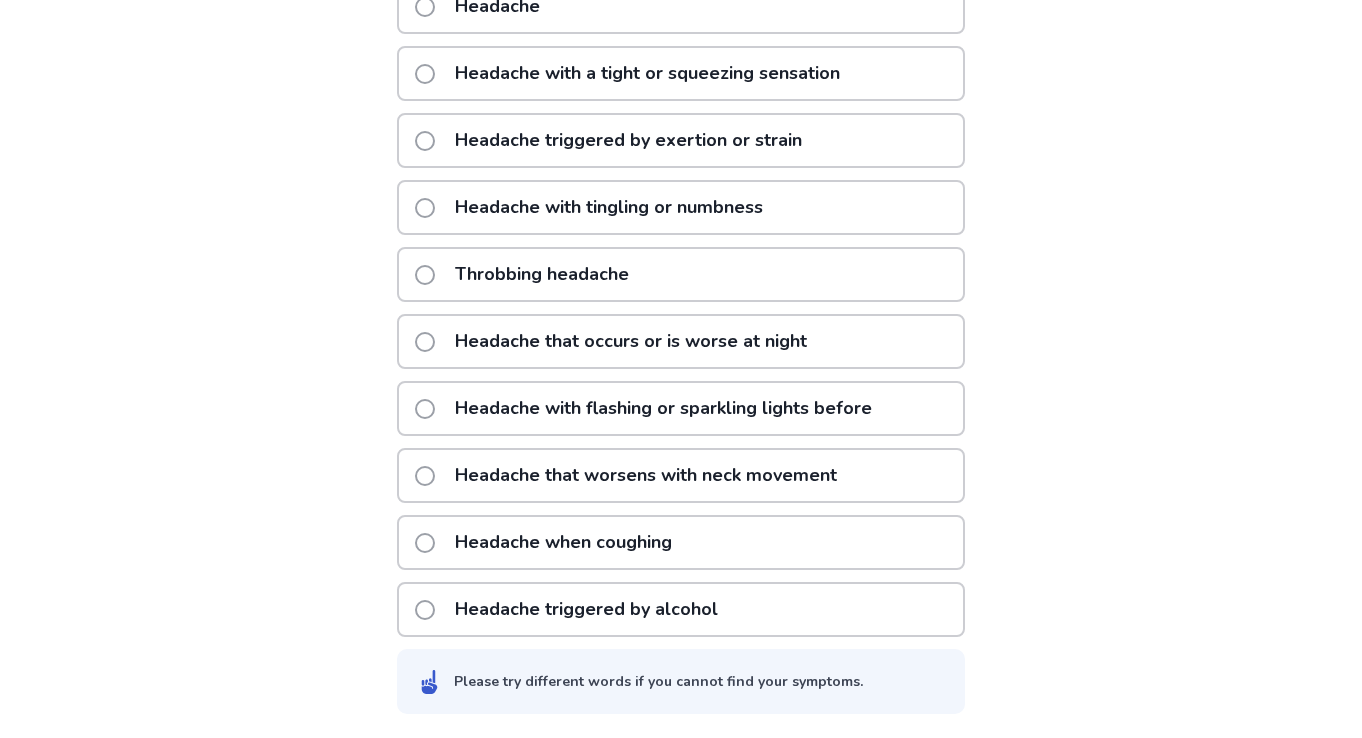scroll, scrollTop: 396, scrollLeft: 0, axis: vertical 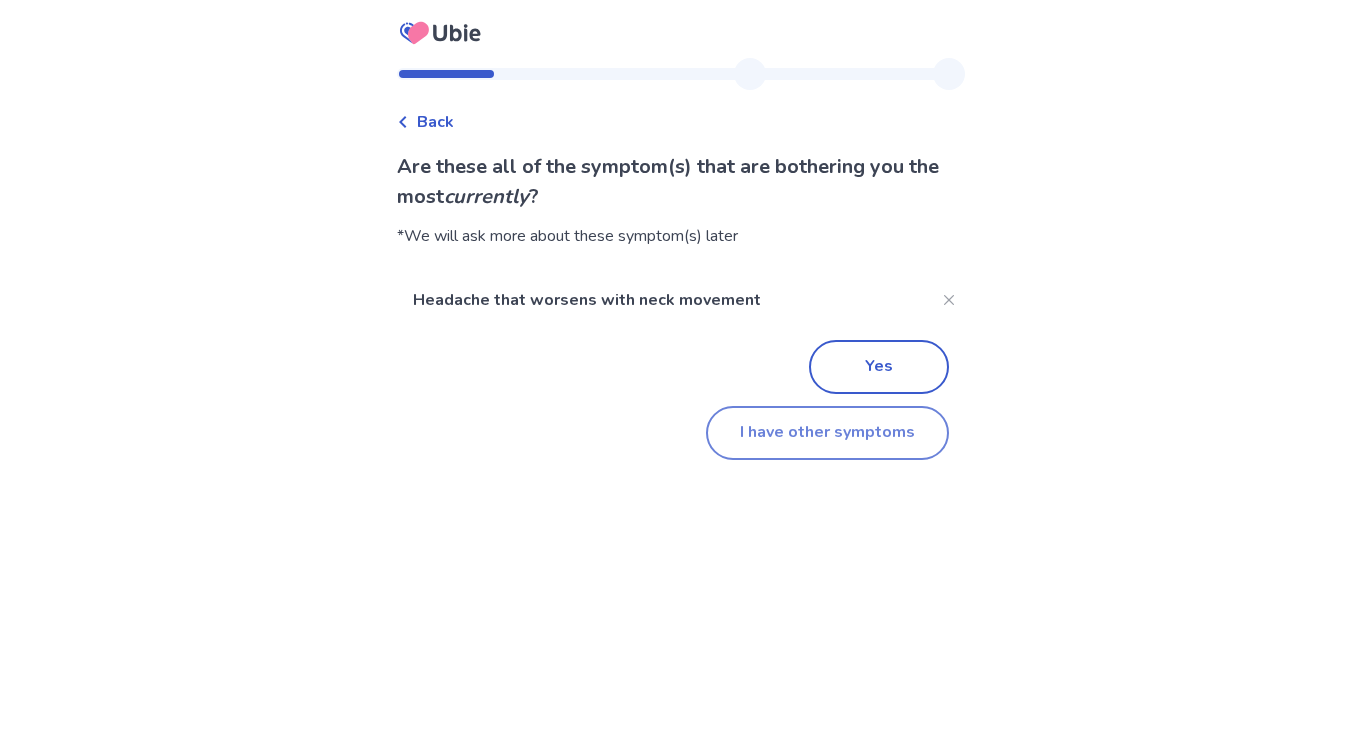 click on "I have other symptoms" 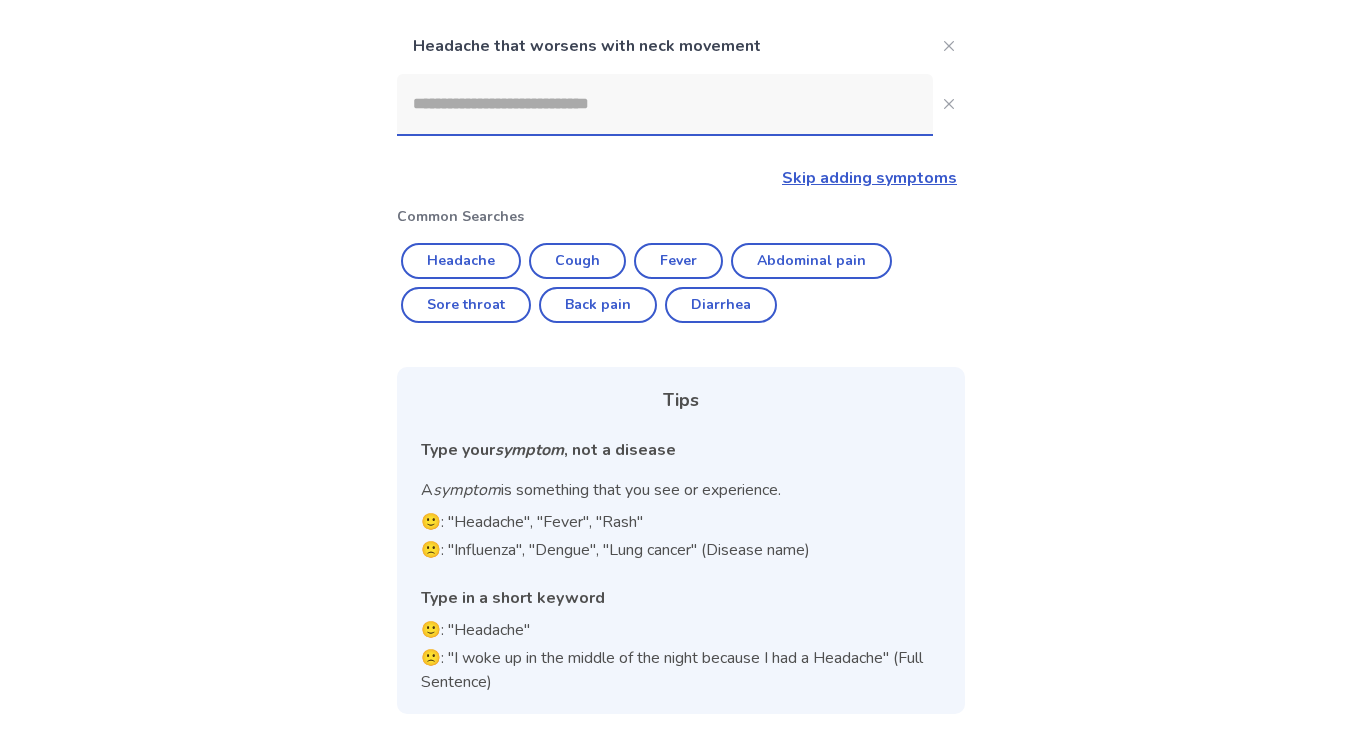 scroll, scrollTop: 218, scrollLeft: 0, axis: vertical 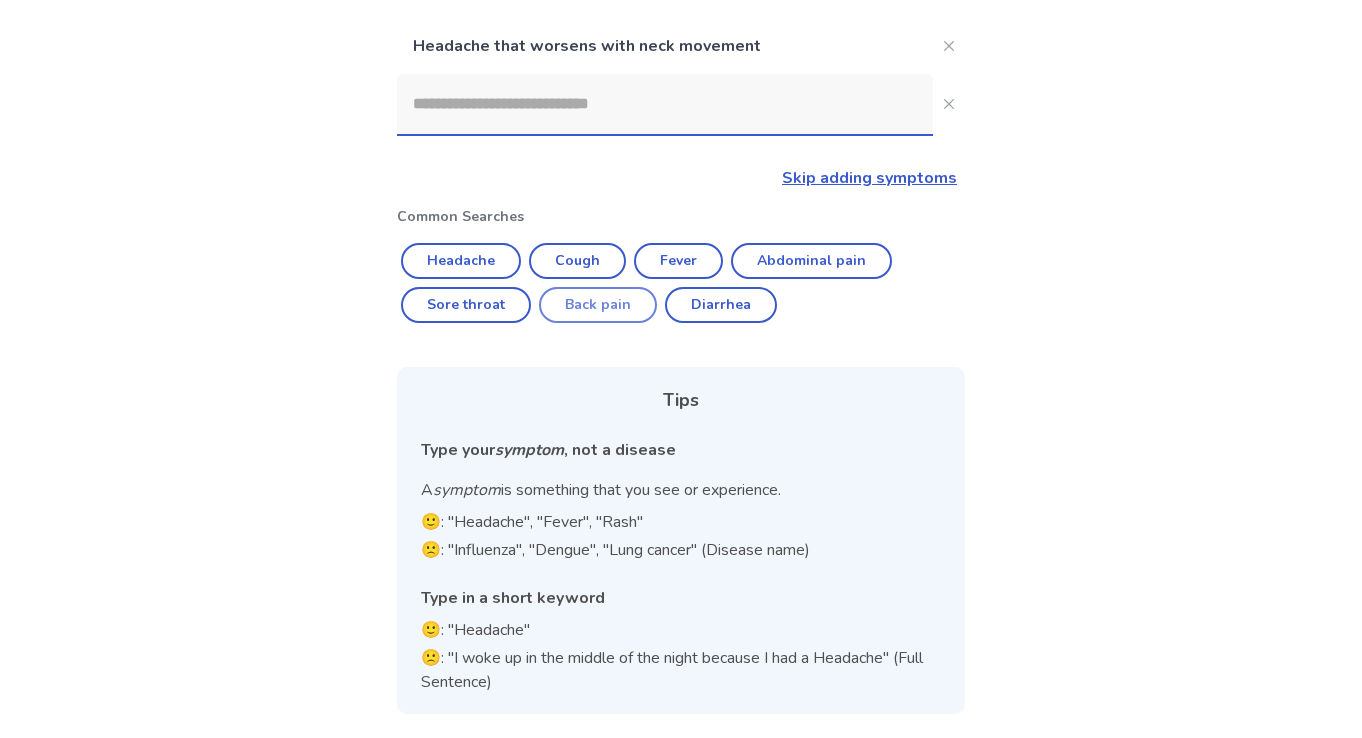 click on "Back pain" 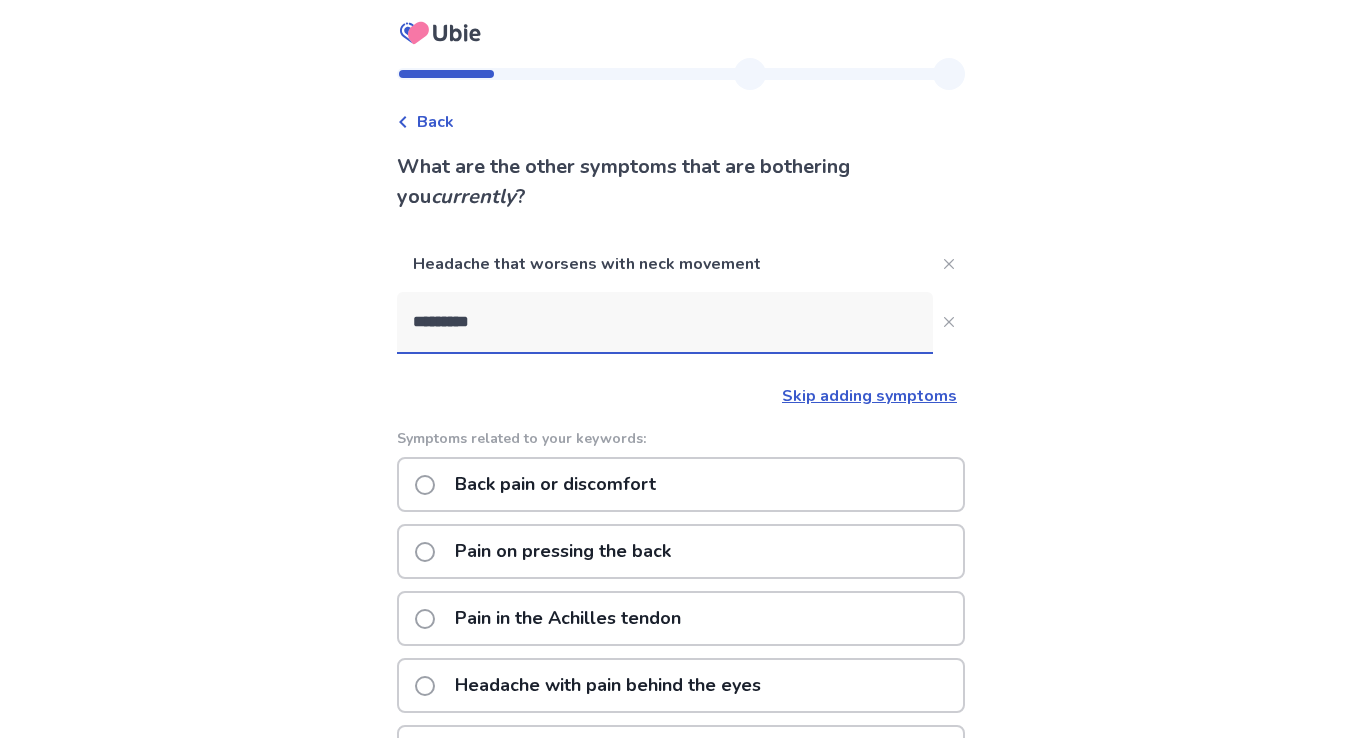 scroll, scrollTop: 0, scrollLeft: 0, axis: both 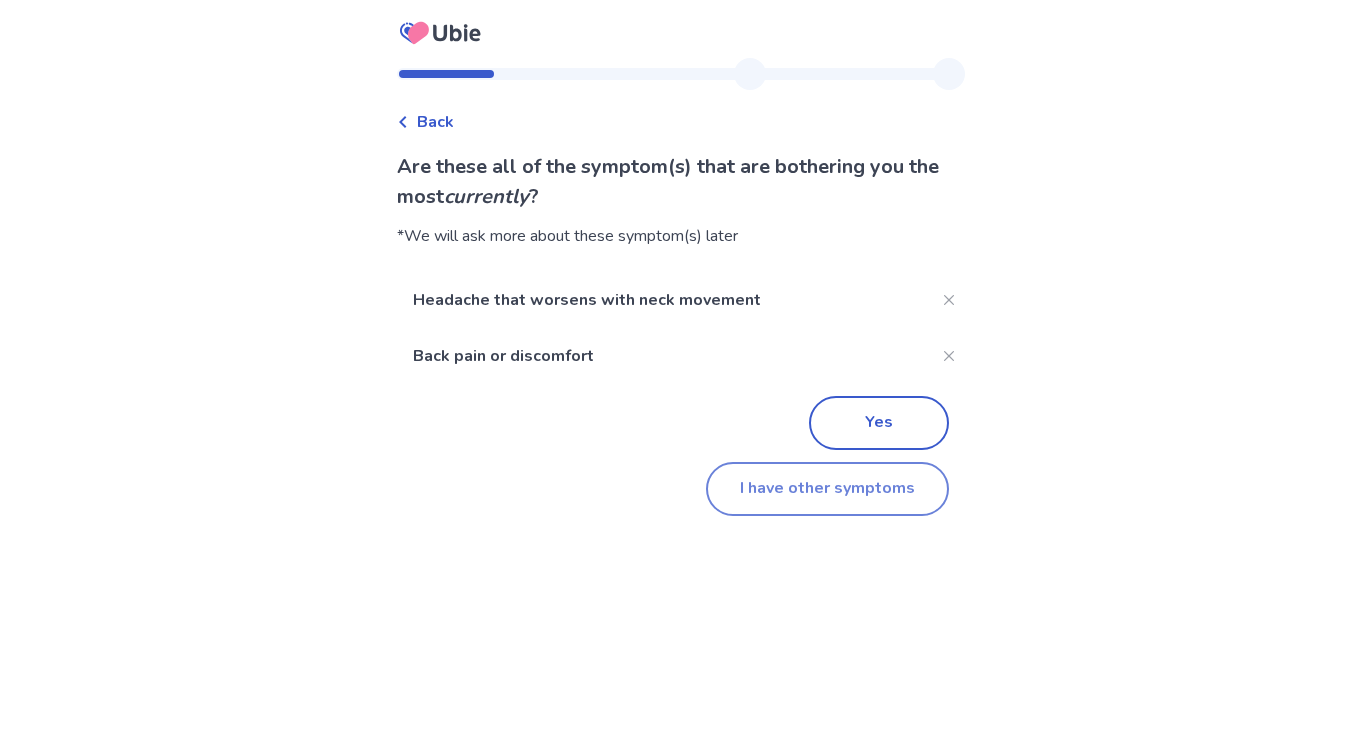 click on "I have other symptoms" 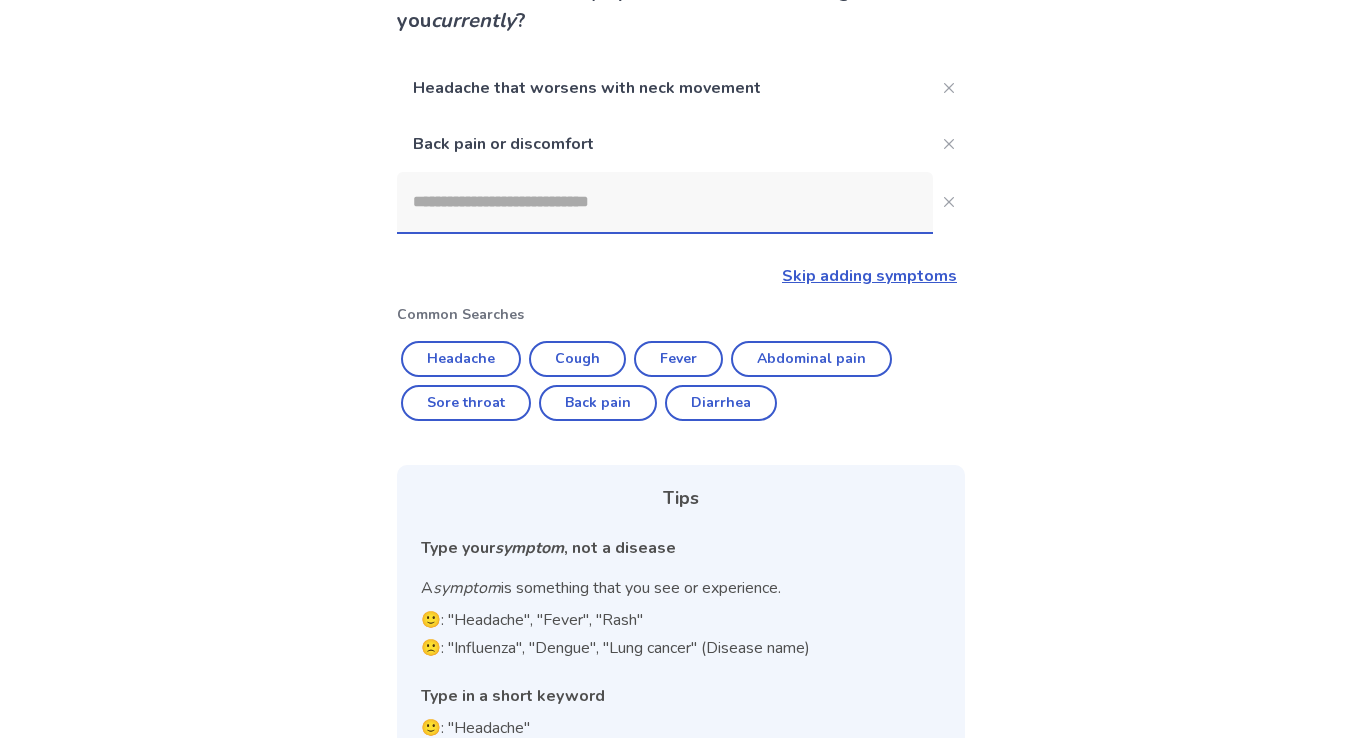 scroll, scrollTop: 174, scrollLeft: 0, axis: vertical 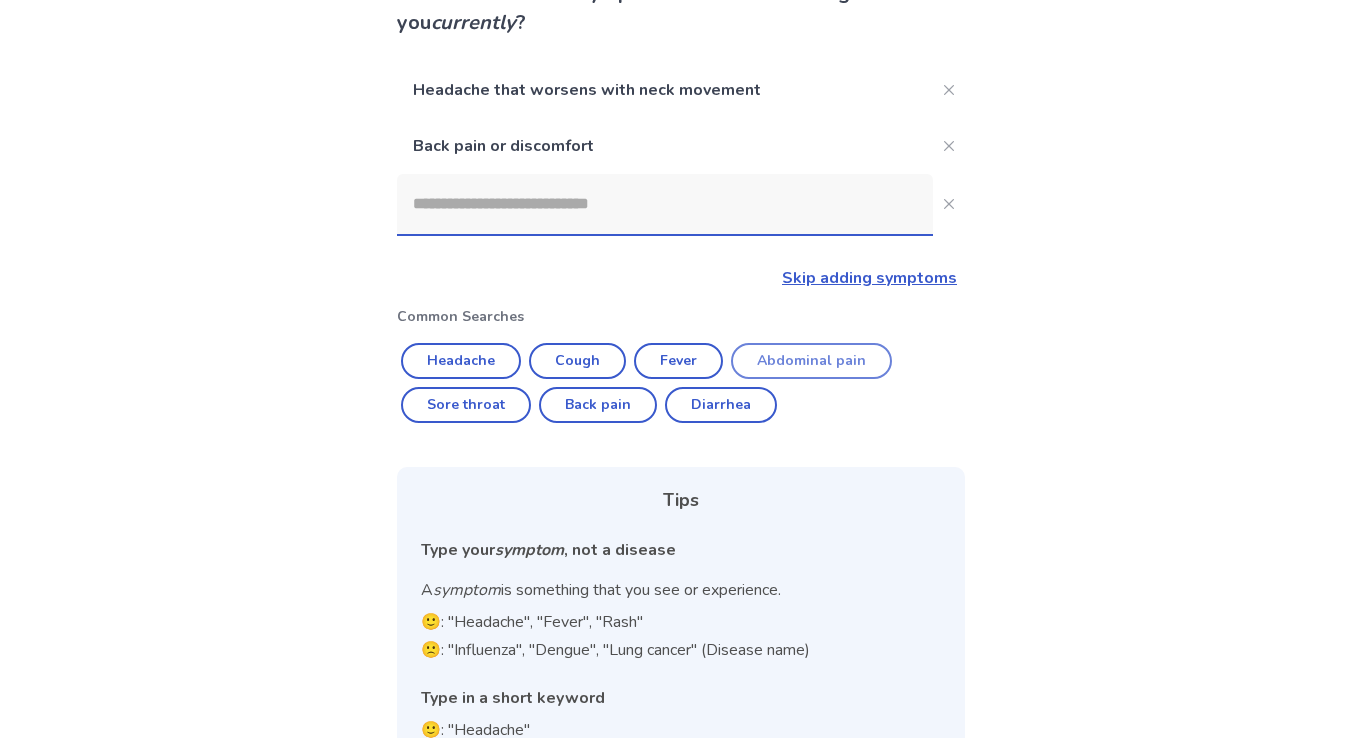 click on "Abdominal pain" 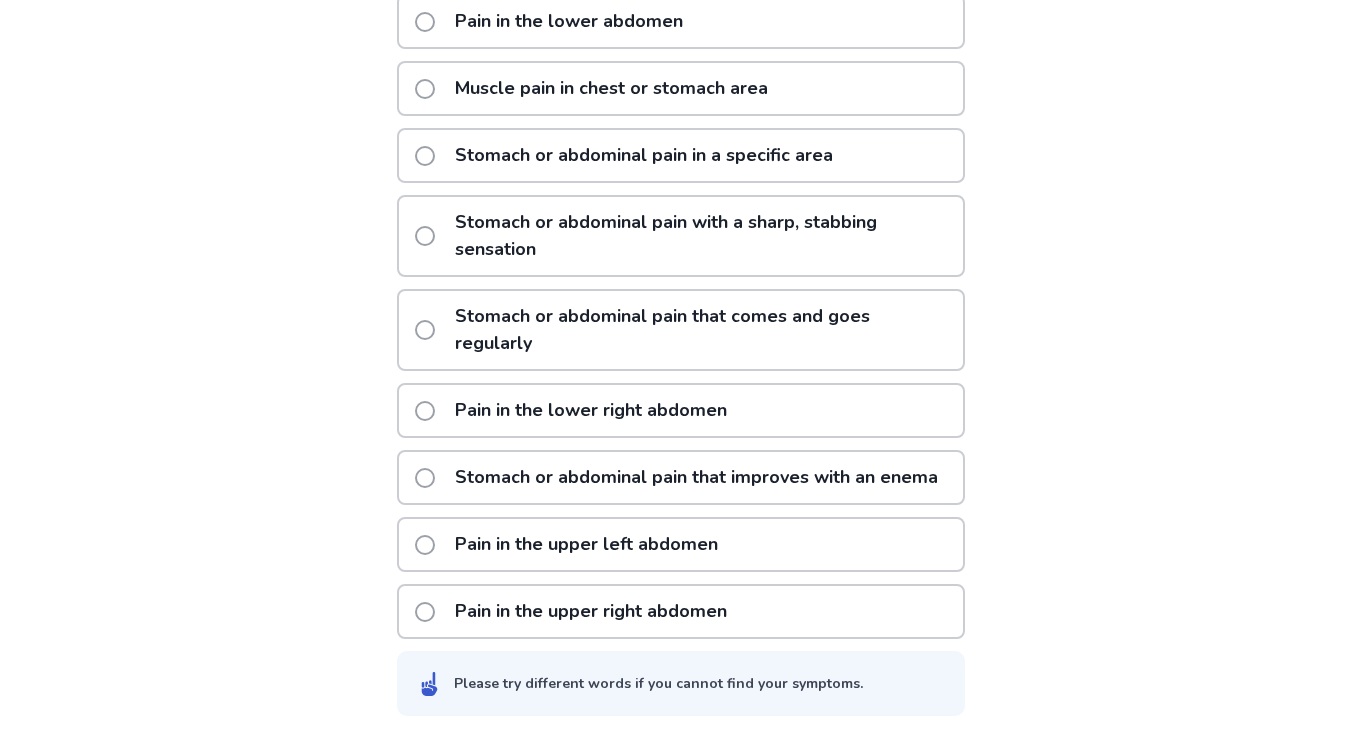scroll, scrollTop: 583, scrollLeft: 0, axis: vertical 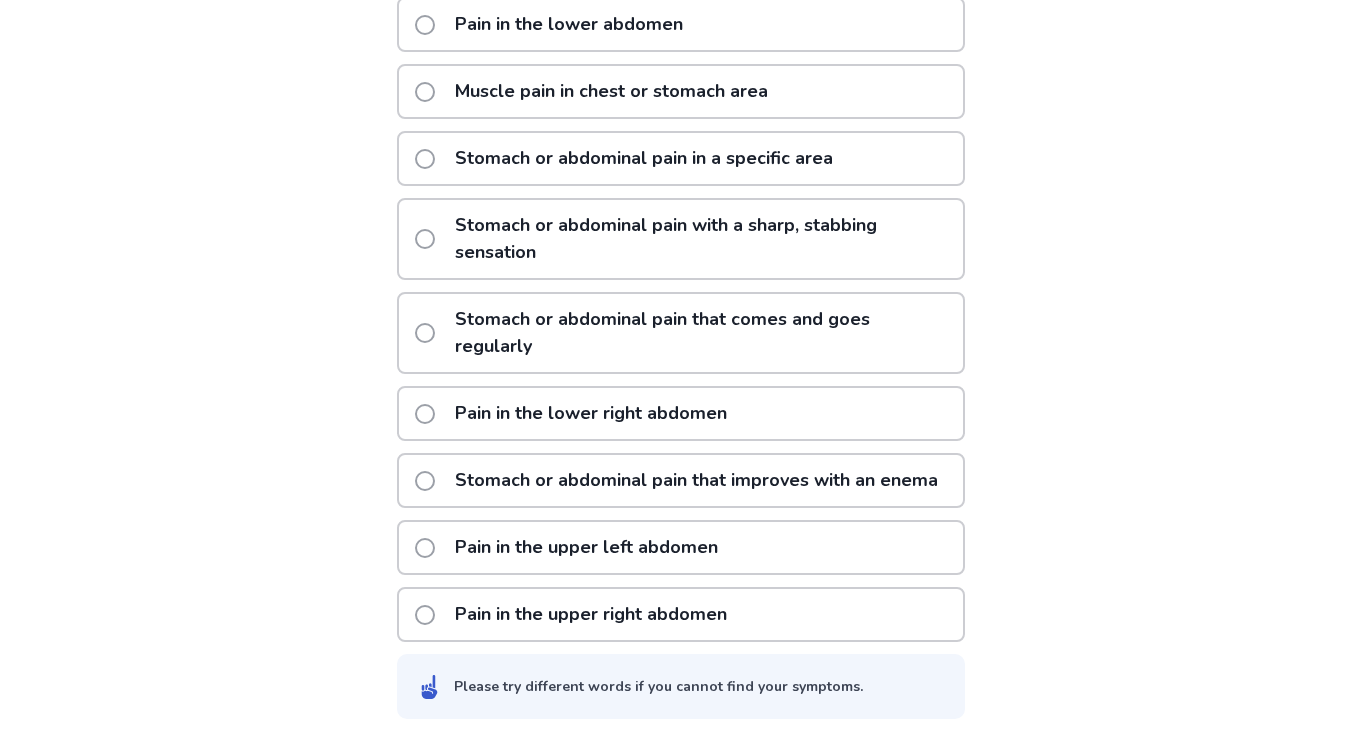 click on "Stomach or abdominal pain in a specific area" 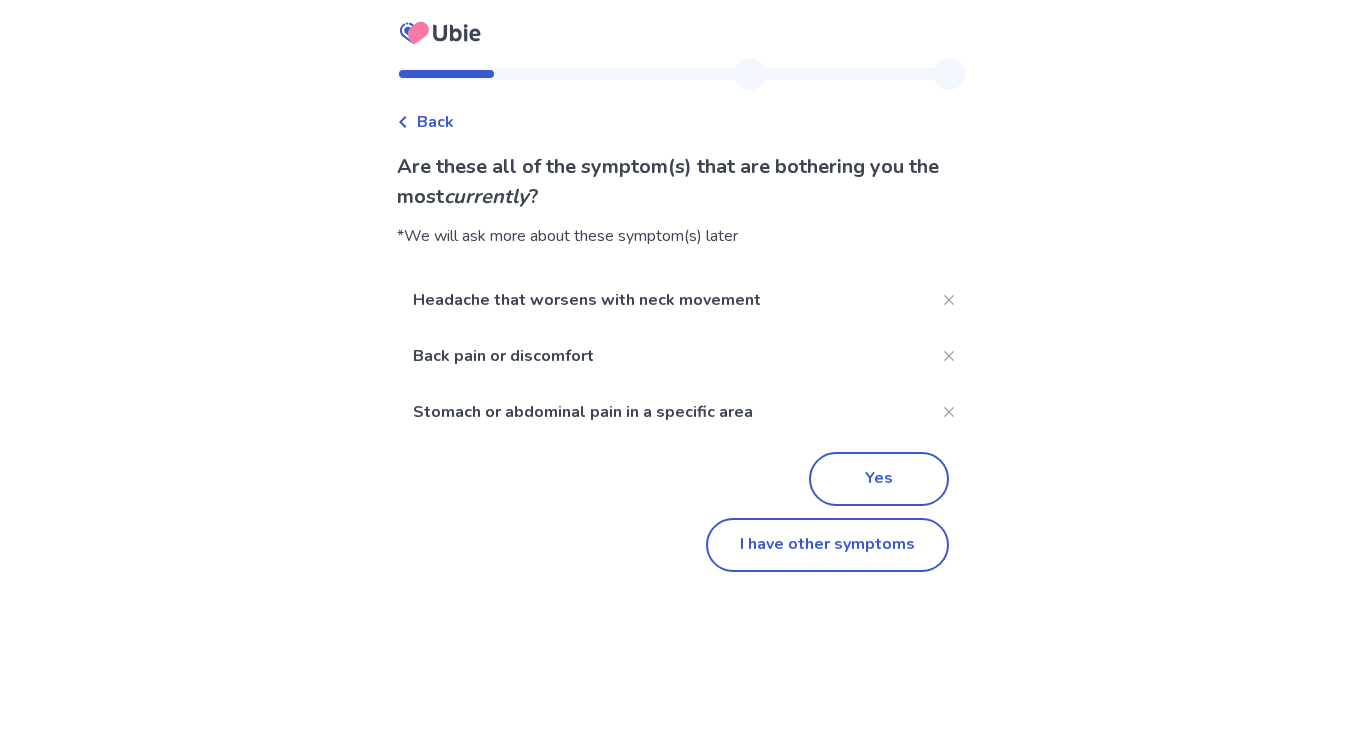 scroll, scrollTop: 0, scrollLeft: 0, axis: both 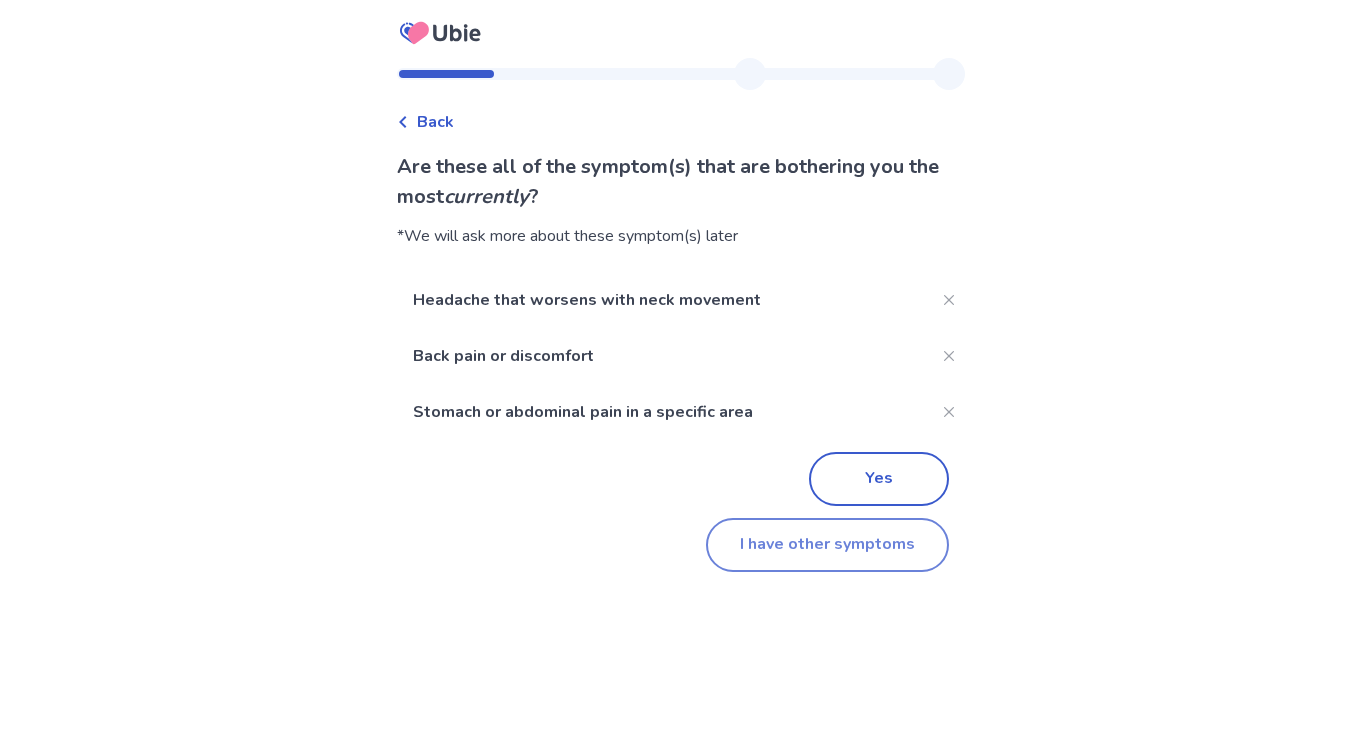click on "I have other symptoms" 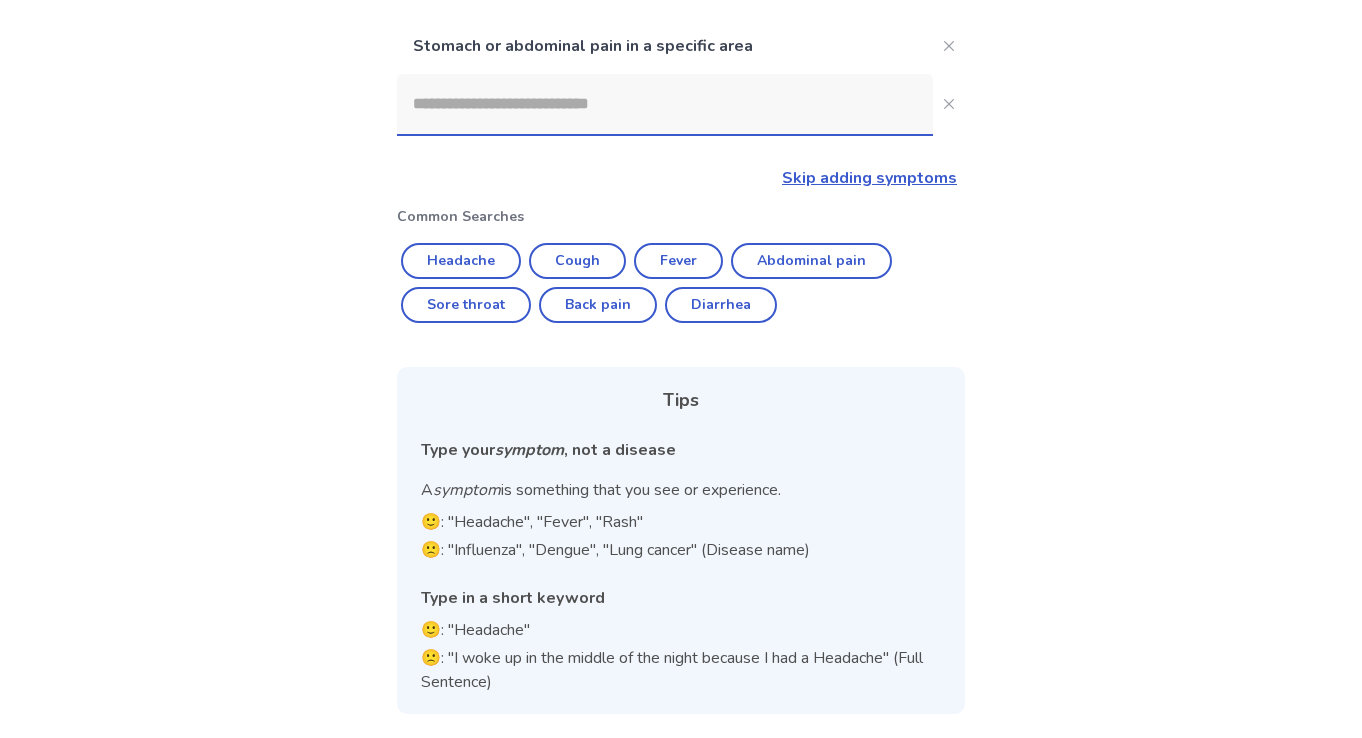 click 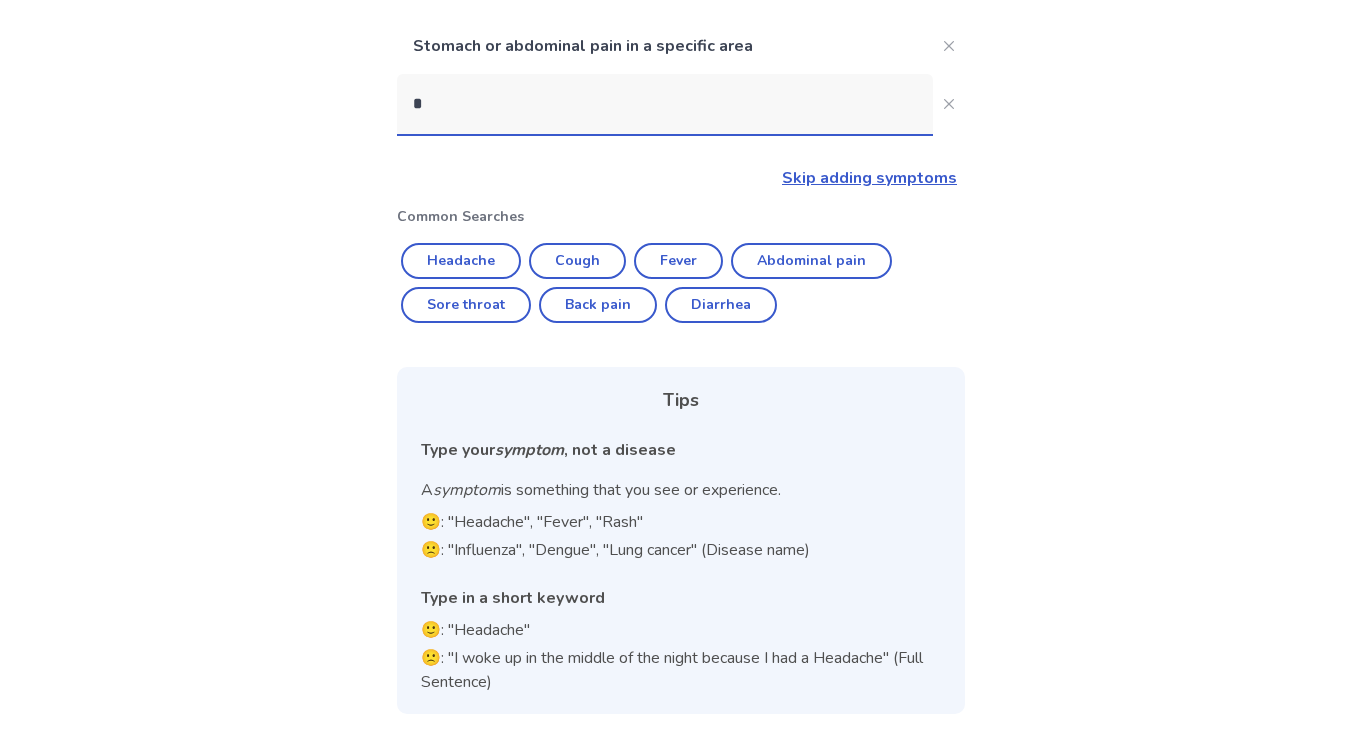 scroll, scrollTop: 206, scrollLeft: 0, axis: vertical 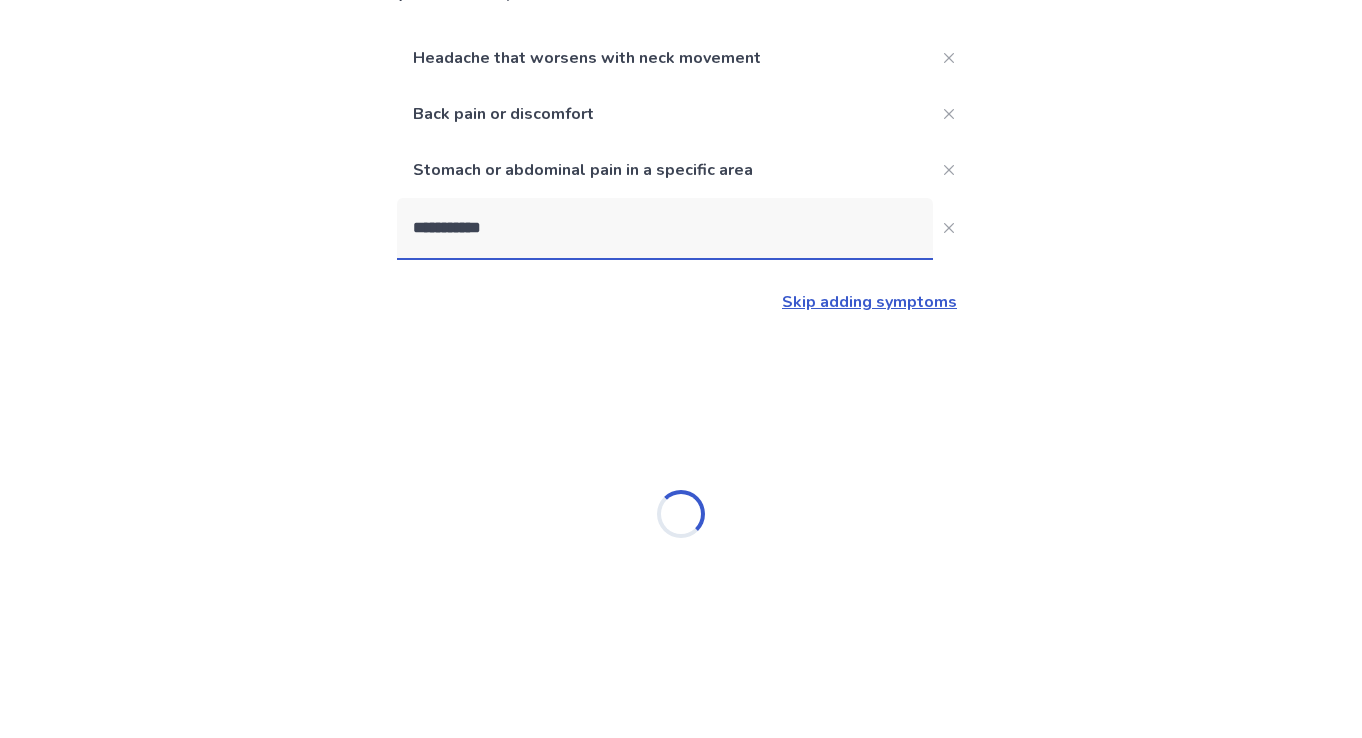 type on "**********" 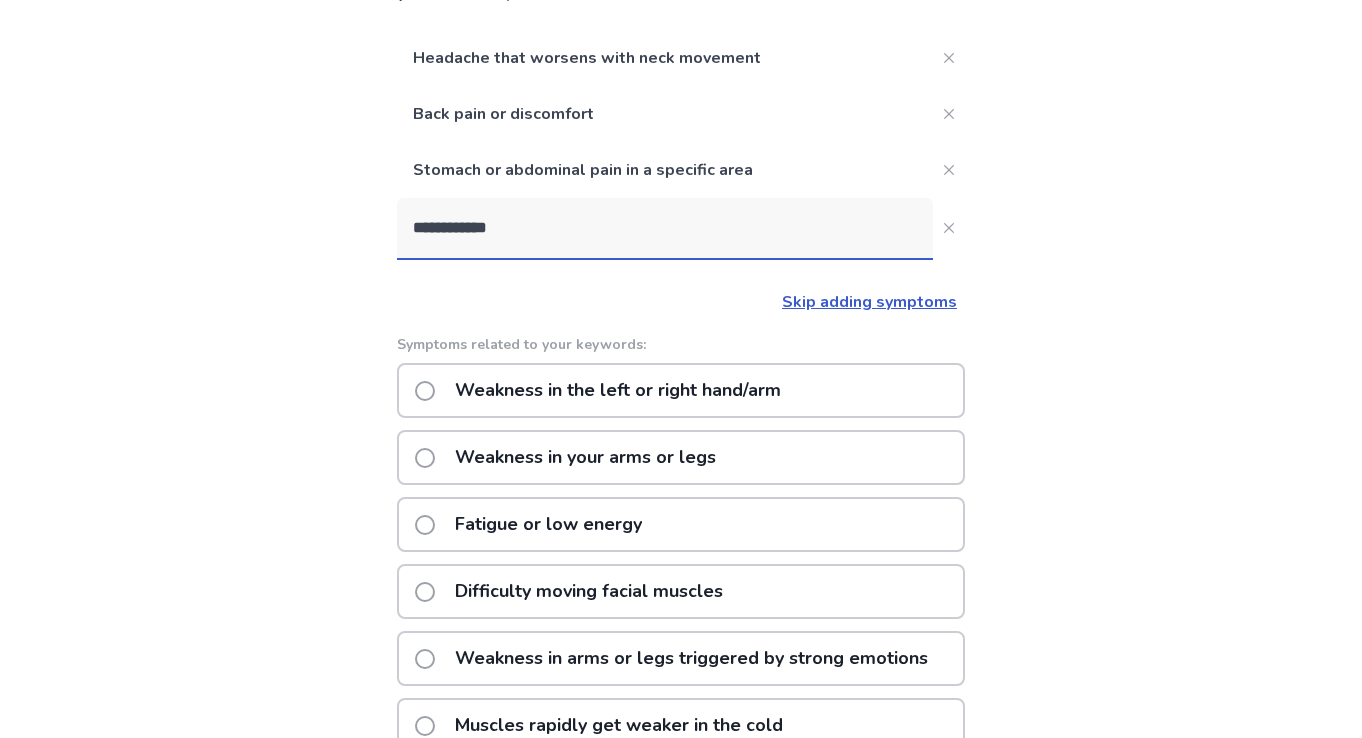 click on "Weakness in your arms or legs" 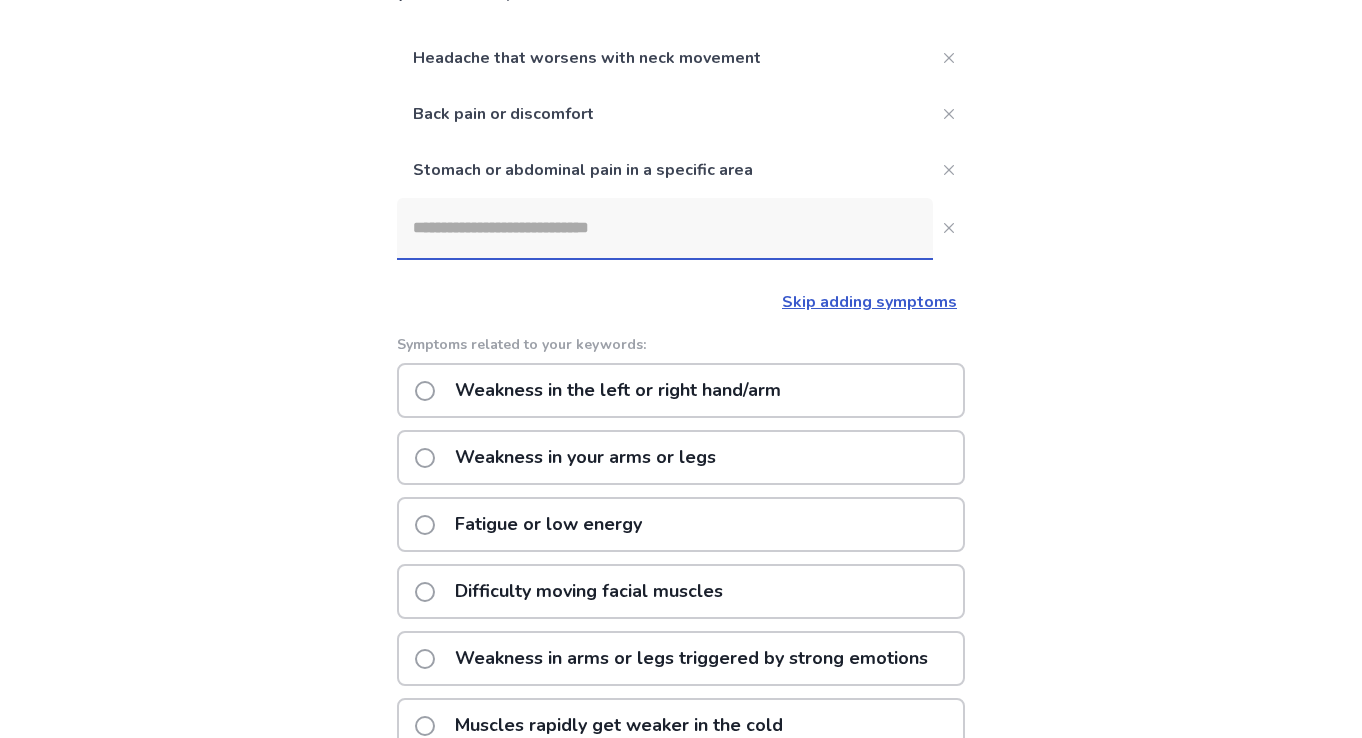scroll, scrollTop: 0, scrollLeft: 0, axis: both 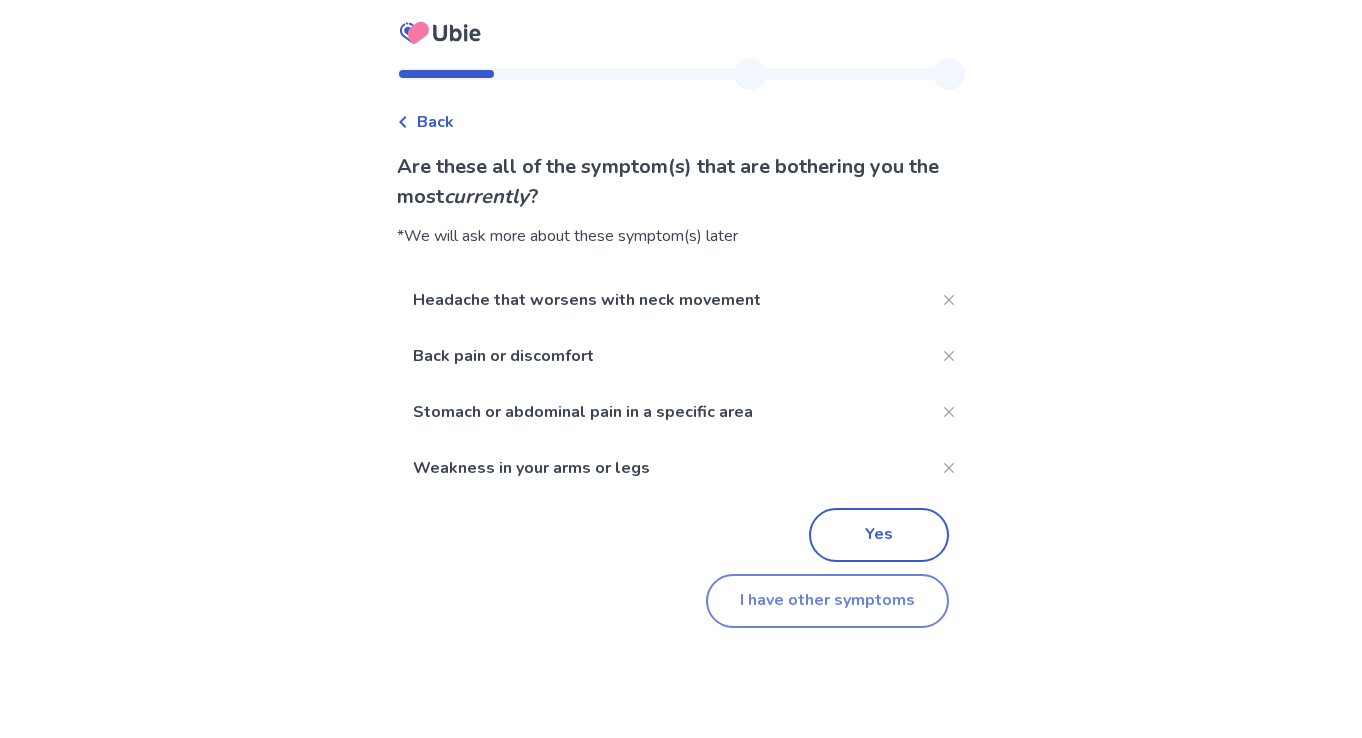 click on "I have other symptoms" 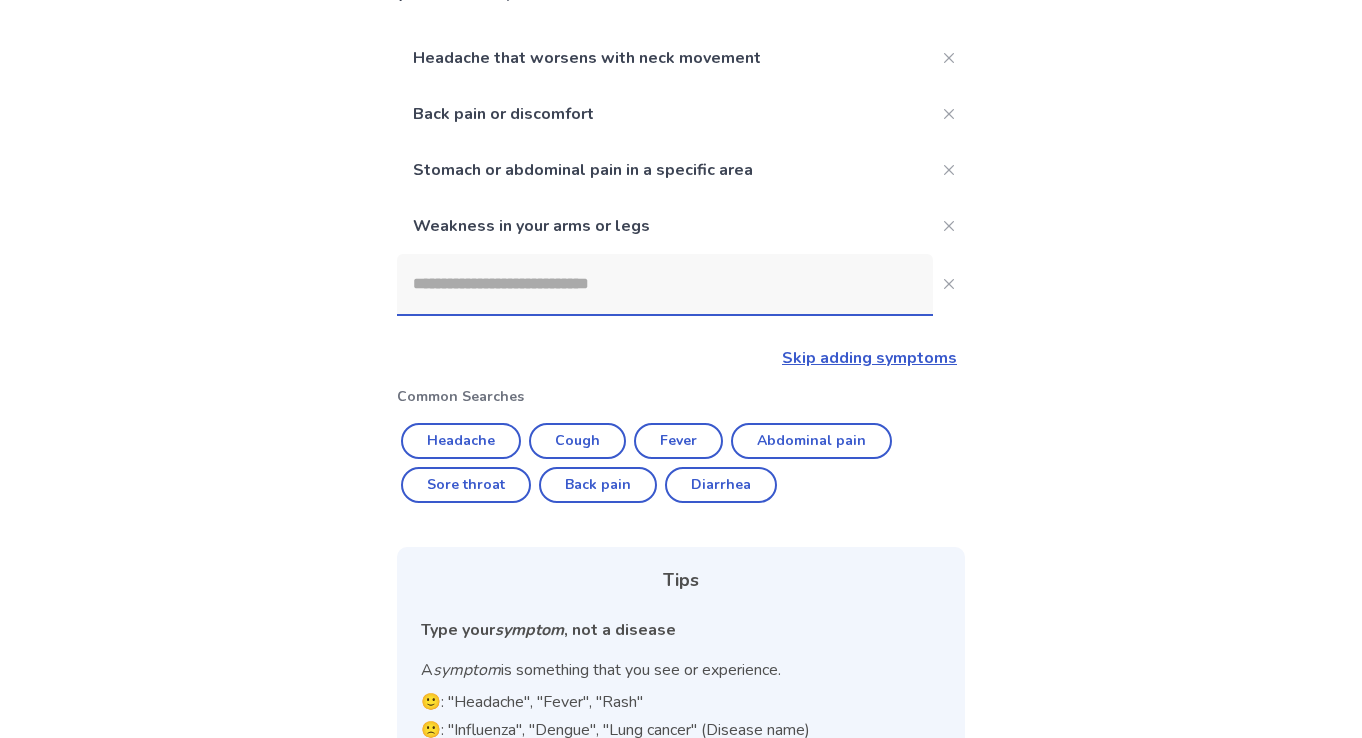 click 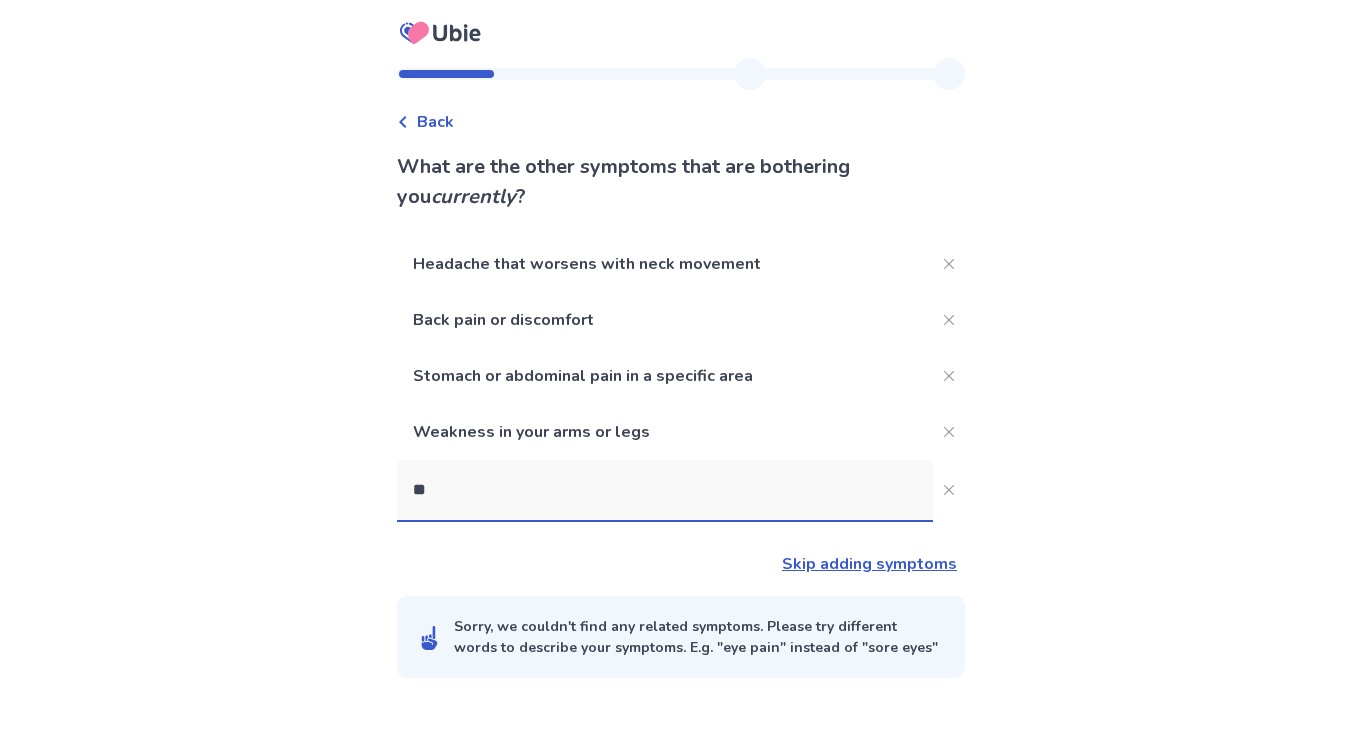 scroll, scrollTop: 0, scrollLeft: 0, axis: both 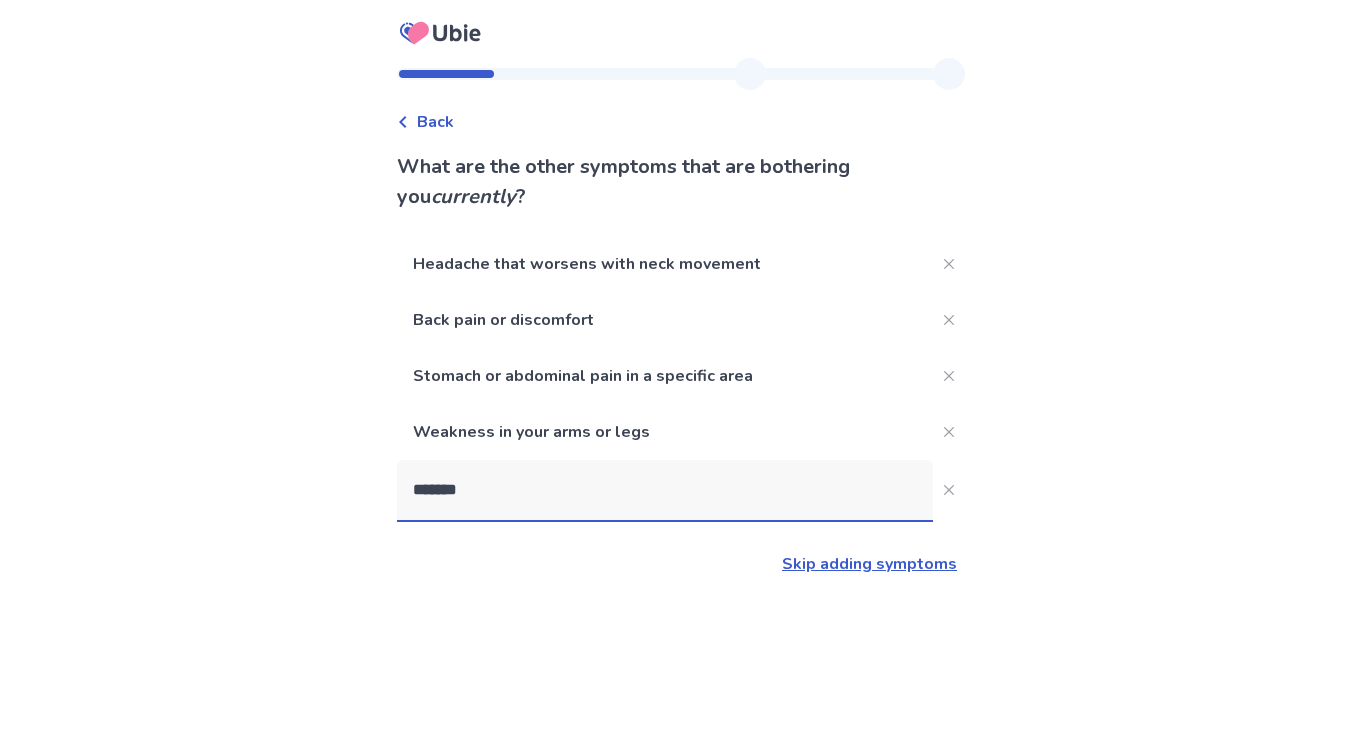 type on "********" 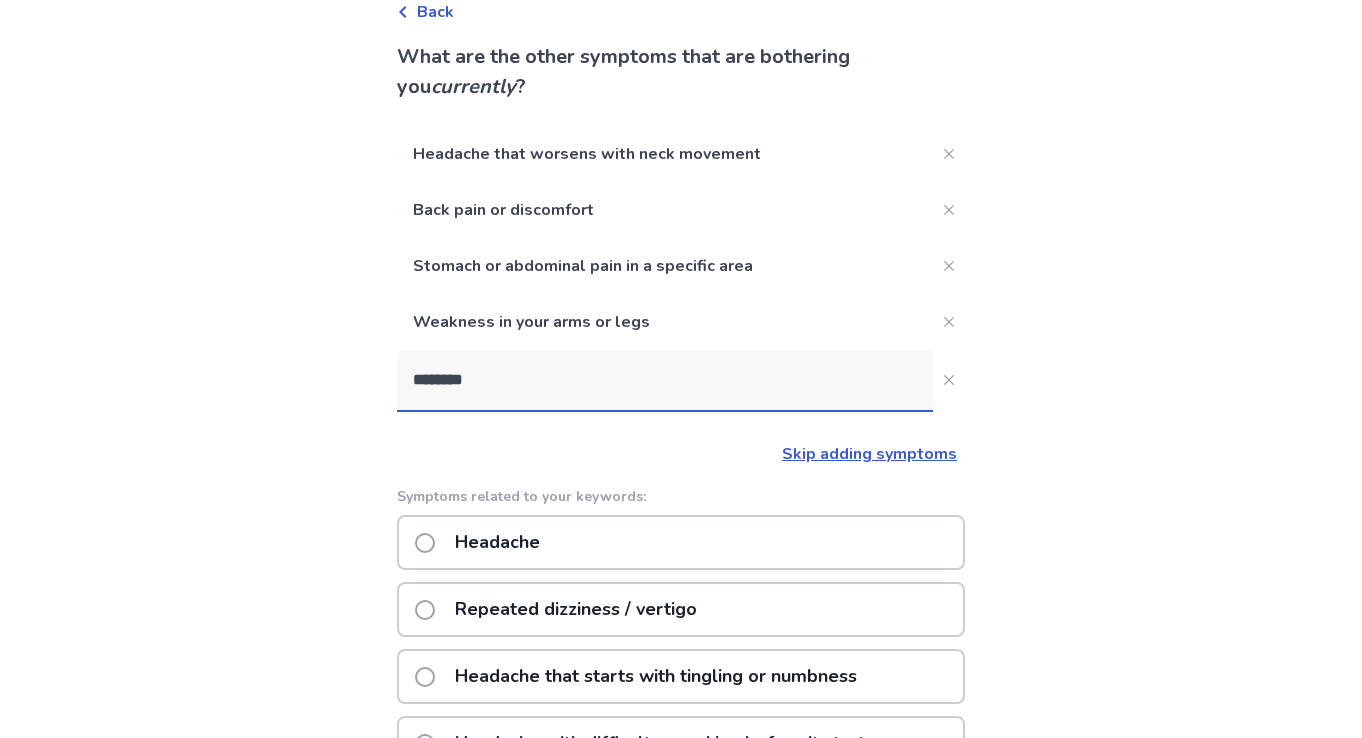 scroll, scrollTop: 227, scrollLeft: 0, axis: vertical 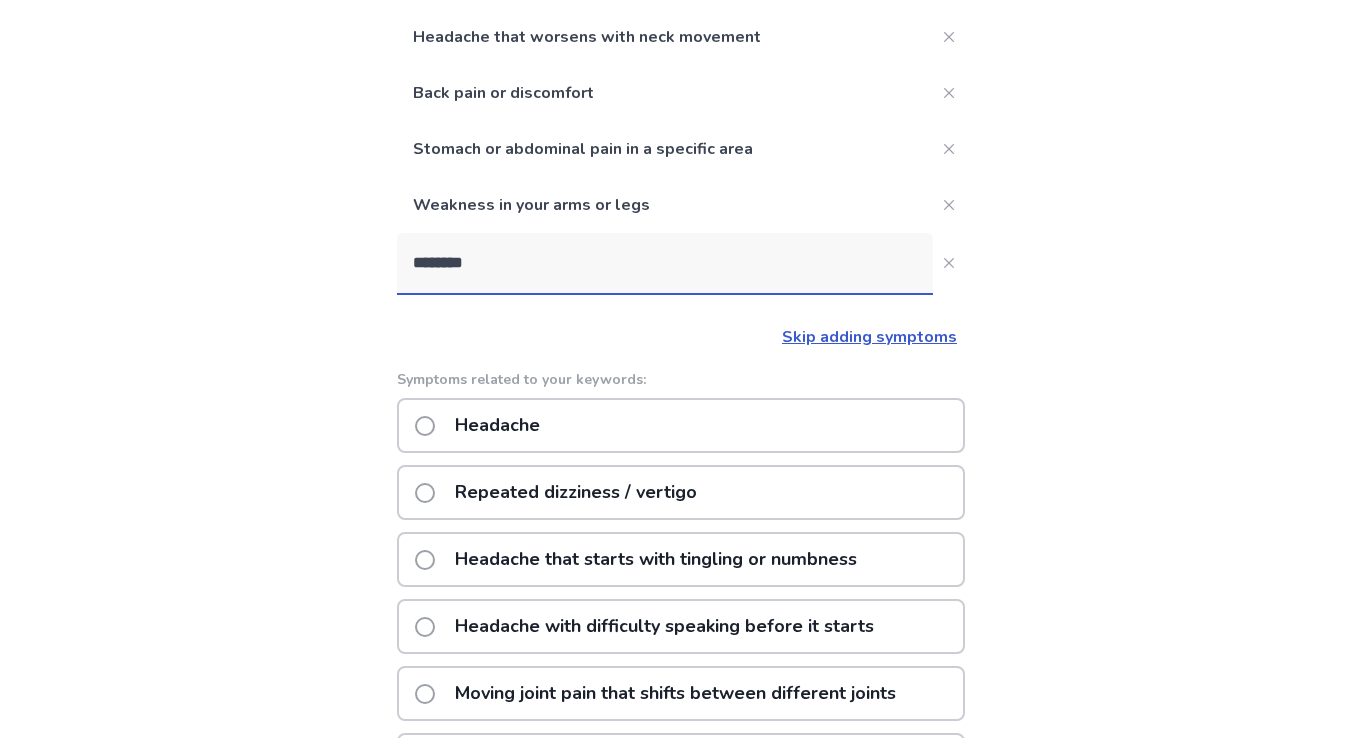 click on "Repeated dizziness / vertigo" 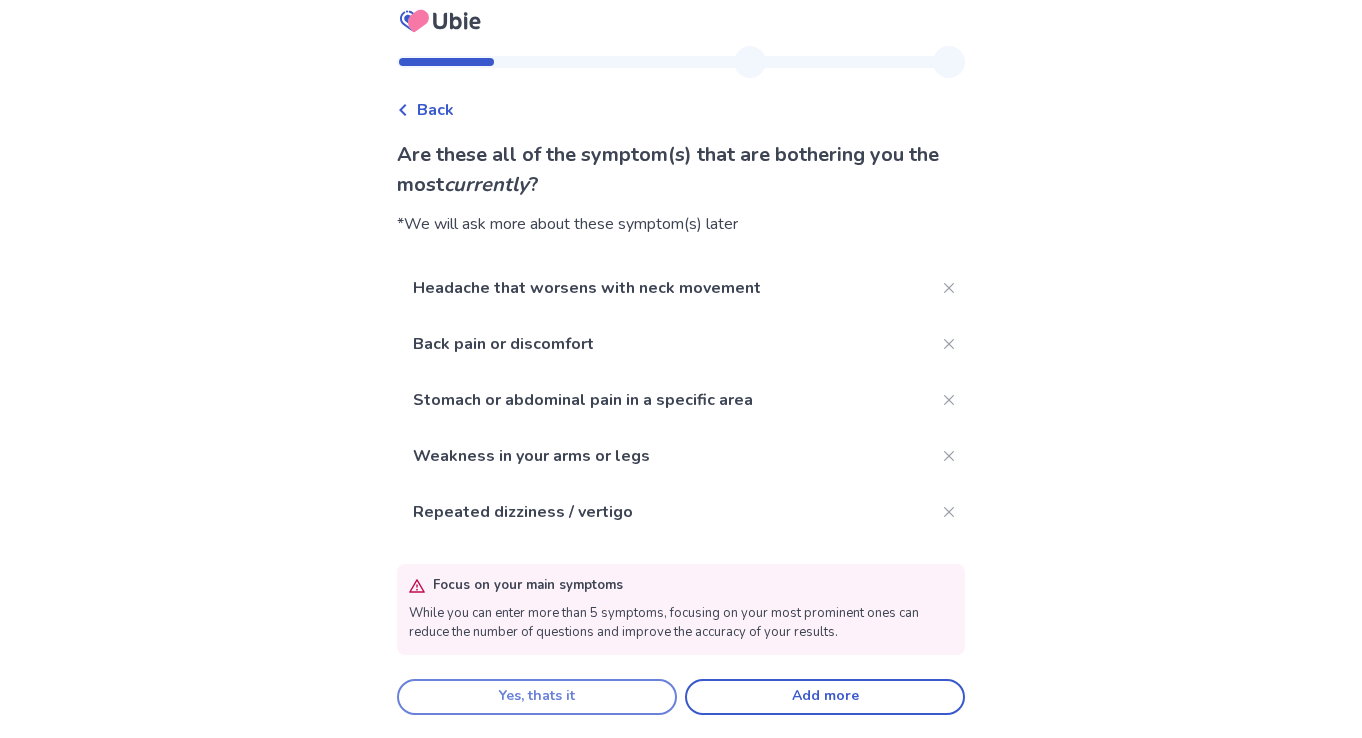 scroll, scrollTop: 11, scrollLeft: 0, axis: vertical 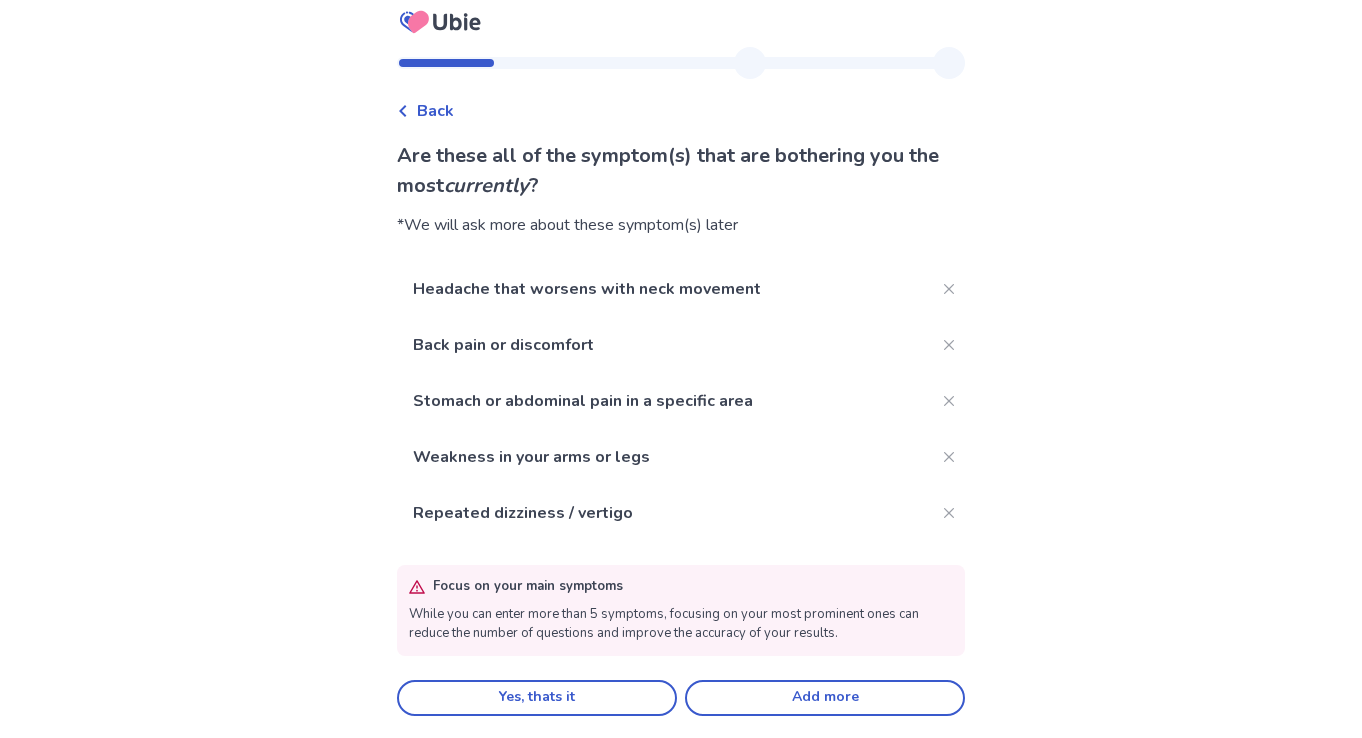 click on "Back Are these all of the symptom(s) that are bothering you the most  currently ? *We will ask more about these symptom(s) later Headache that worsens with neck movement Back pain or discomfort Stomach or abdominal pain in a specific area Weakness in your arms or legs Repeated dizziness / vertigo Focus on your main symptoms While you can enter more than 5 symptoms, focusing on your most prominent ones can reduce the number of questions and improve the accuracy of your results. Yes, thats it Add more" at bounding box center (681, 393) 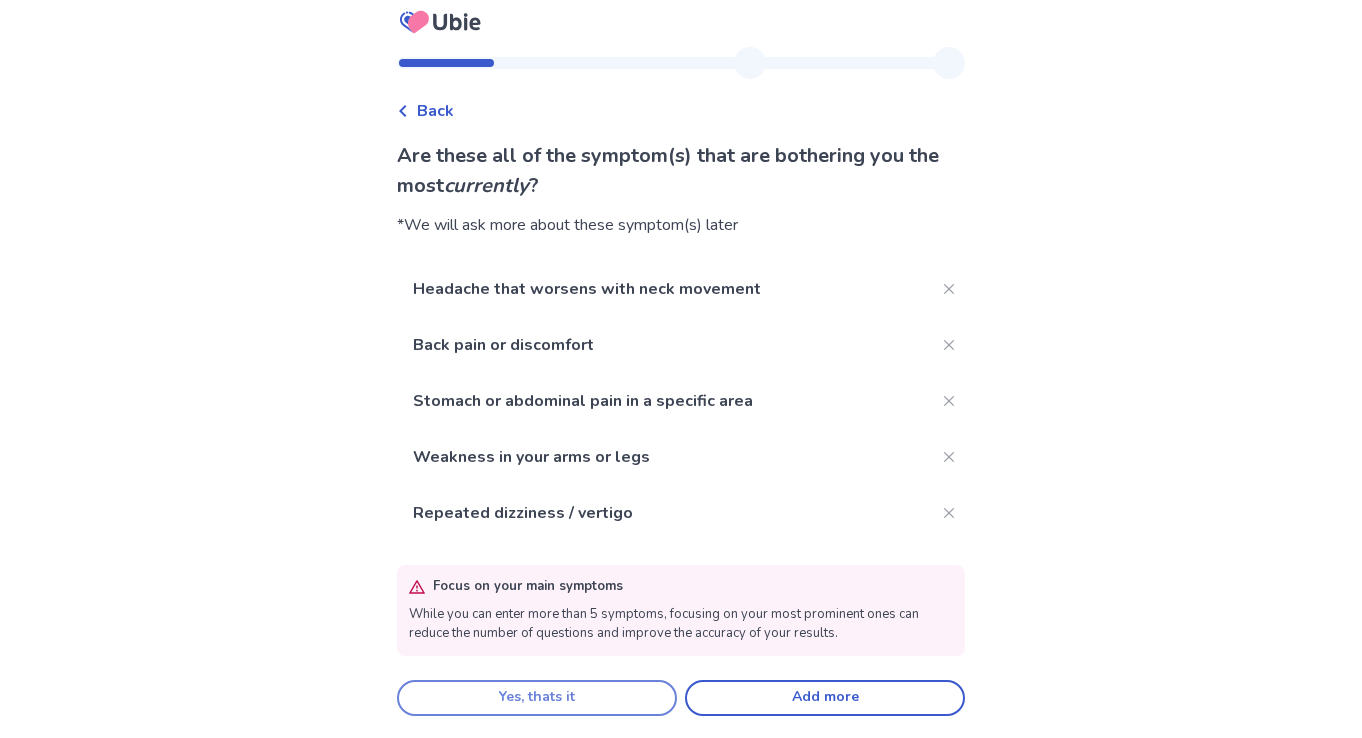 click on "Yes, thats it" 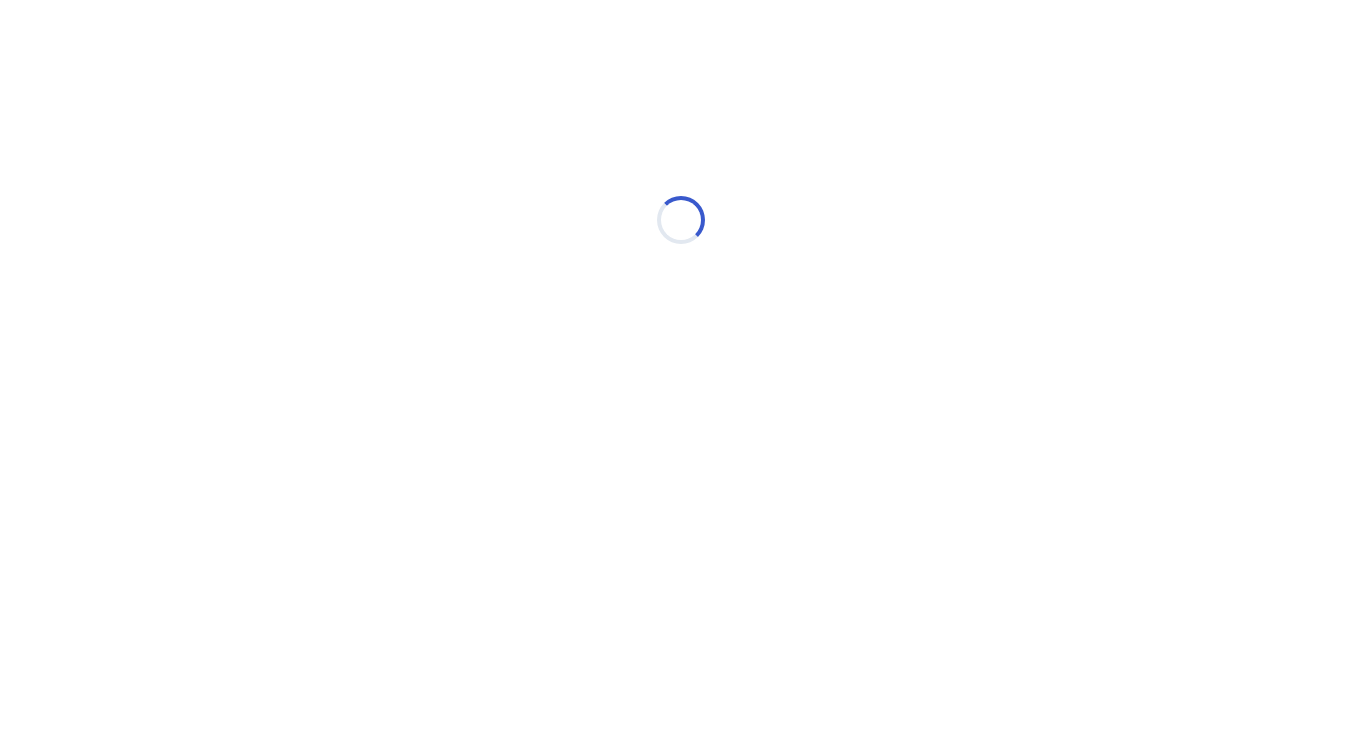 scroll, scrollTop: 0, scrollLeft: 0, axis: both 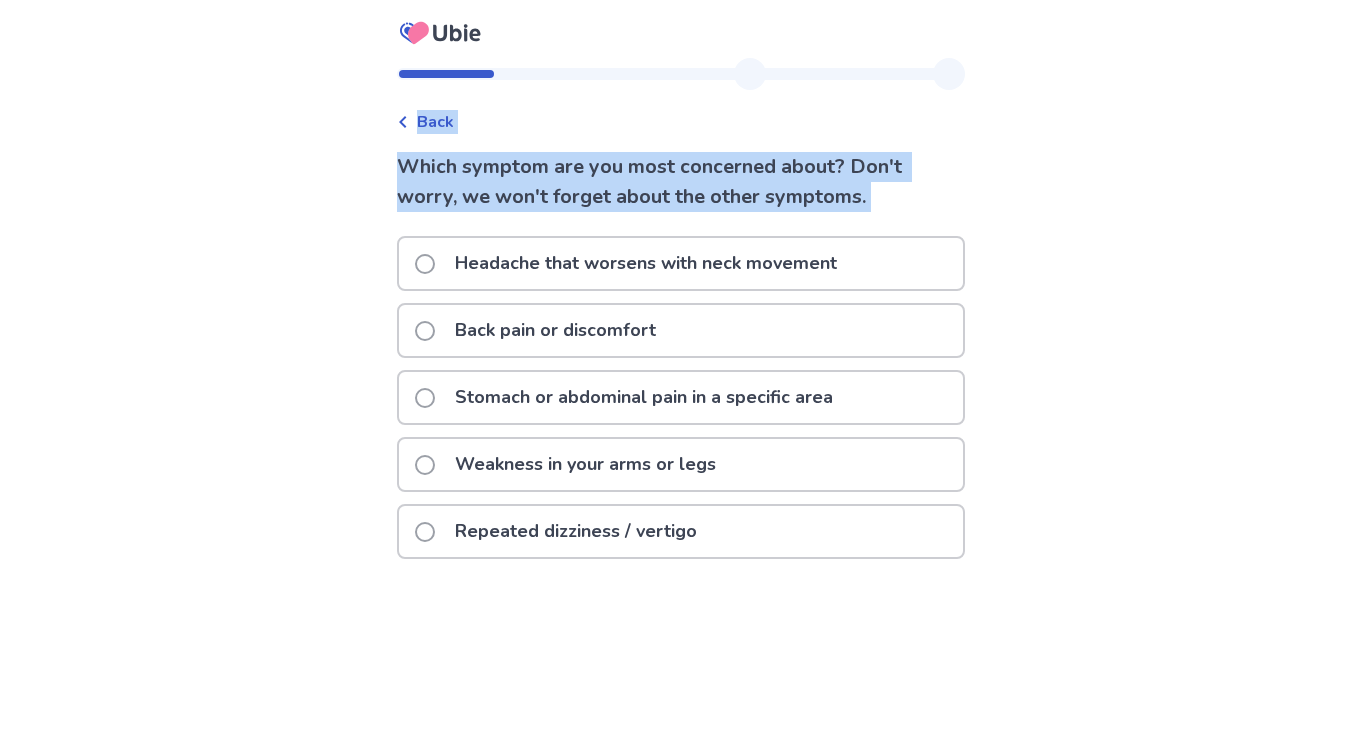 click on "Weakness in your arms or legs" 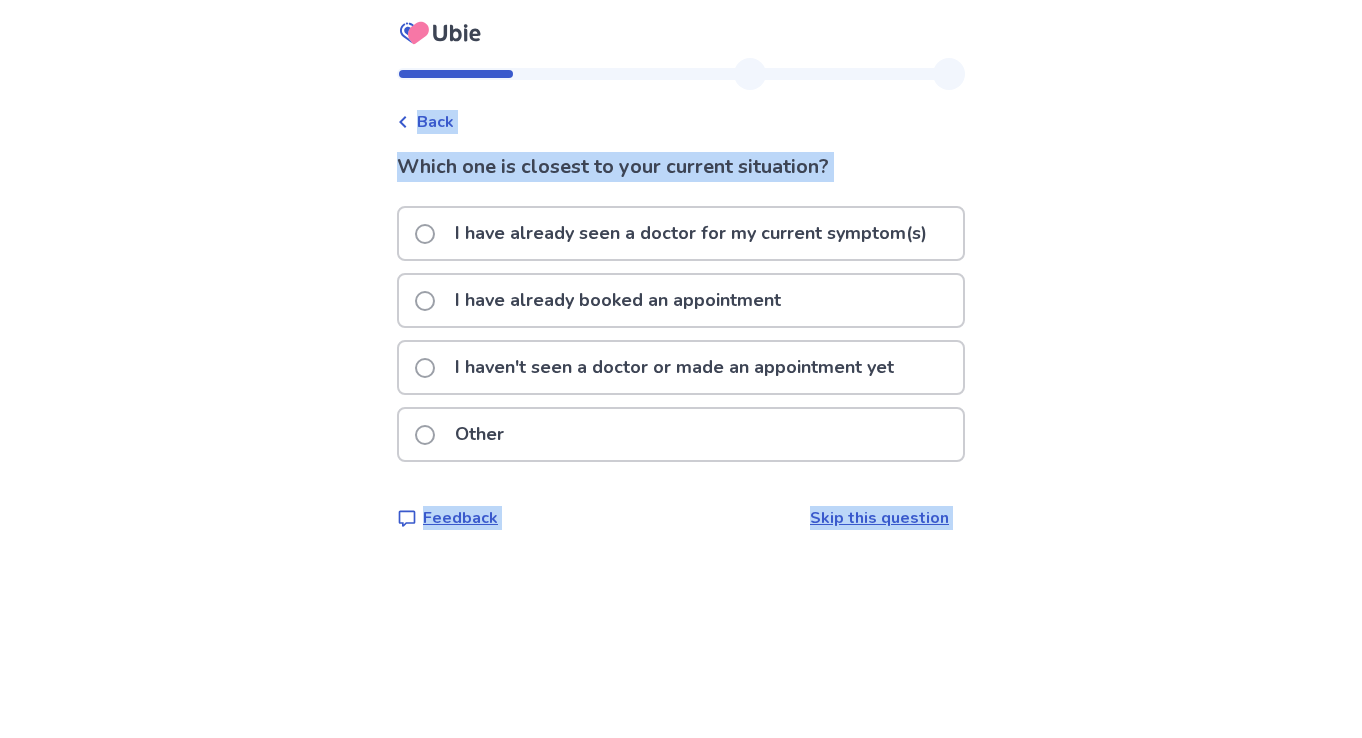 click on "I have already seen a doctor for my current symptom(s)" at bounding box center (691, 233) 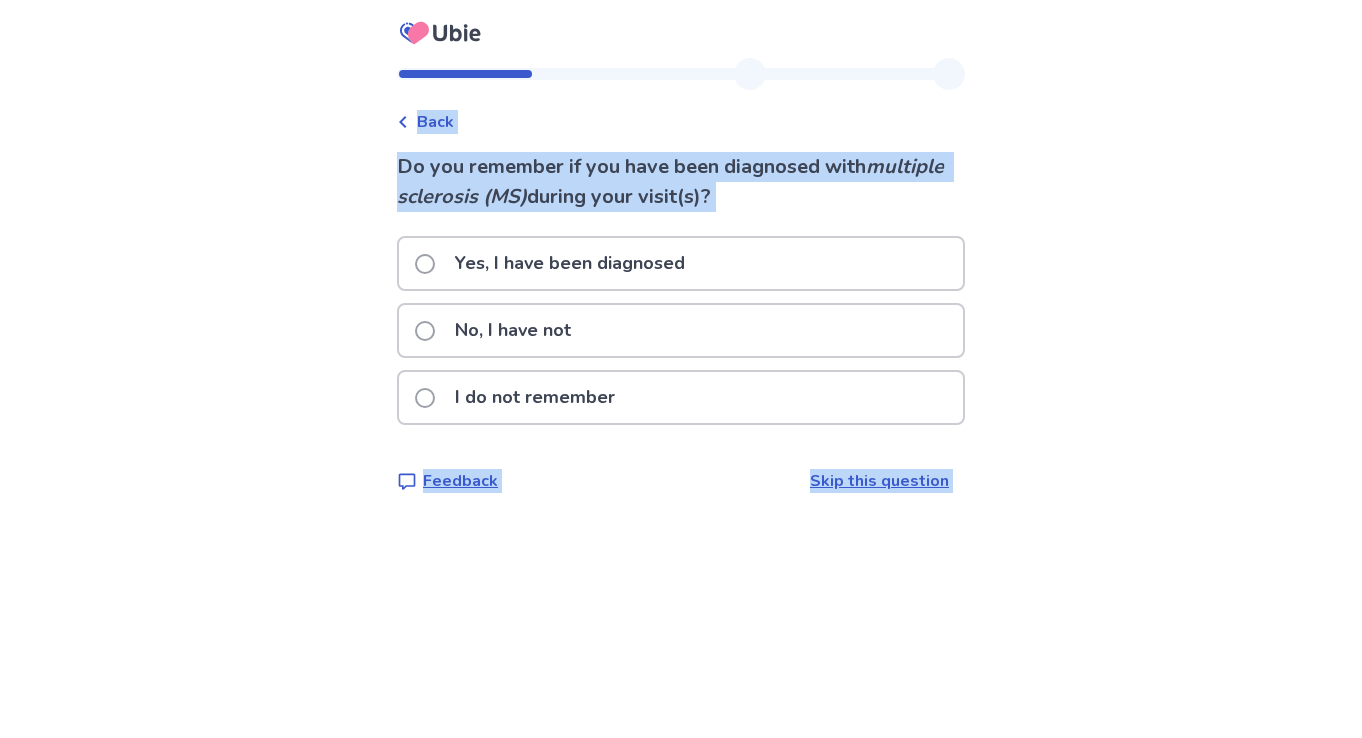 click on "No, I have not" at bounding box center [513, 330] 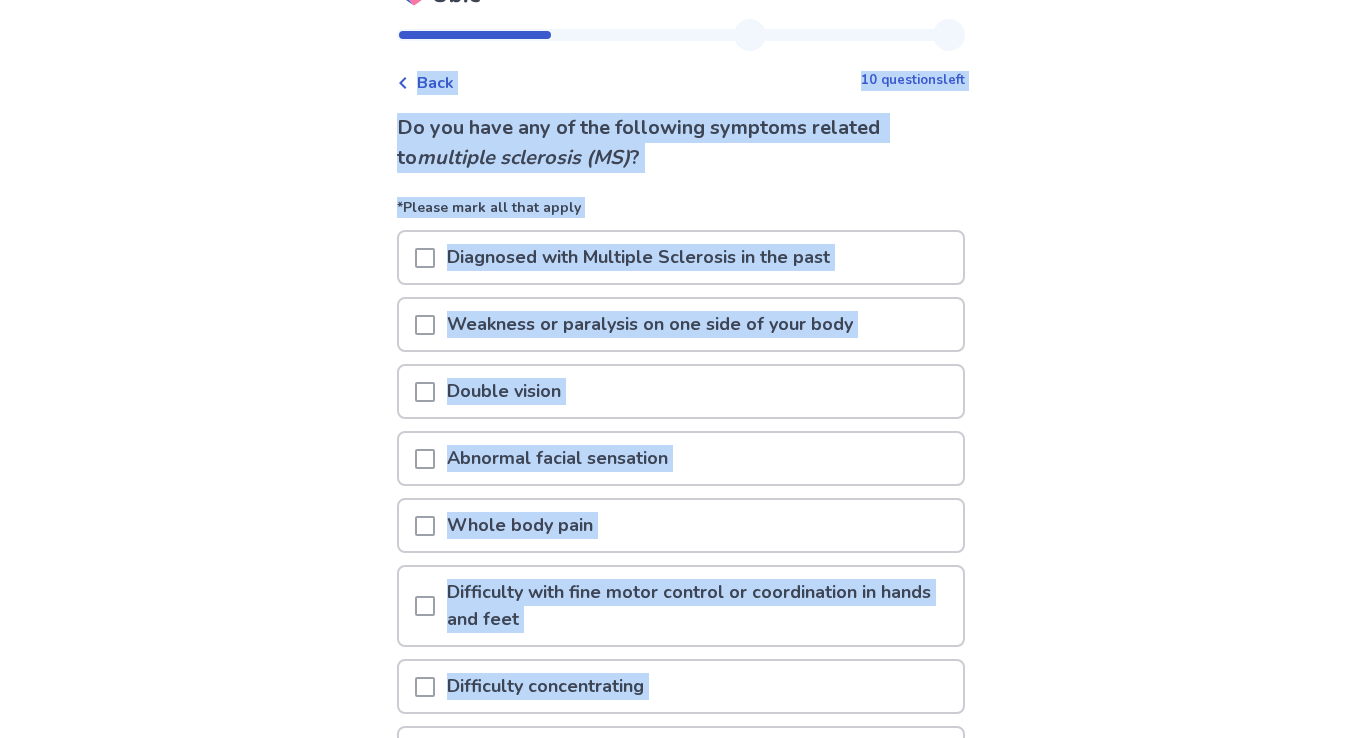 scroll, scrollTop: 47, scrollLeft: 0, axis: vertical 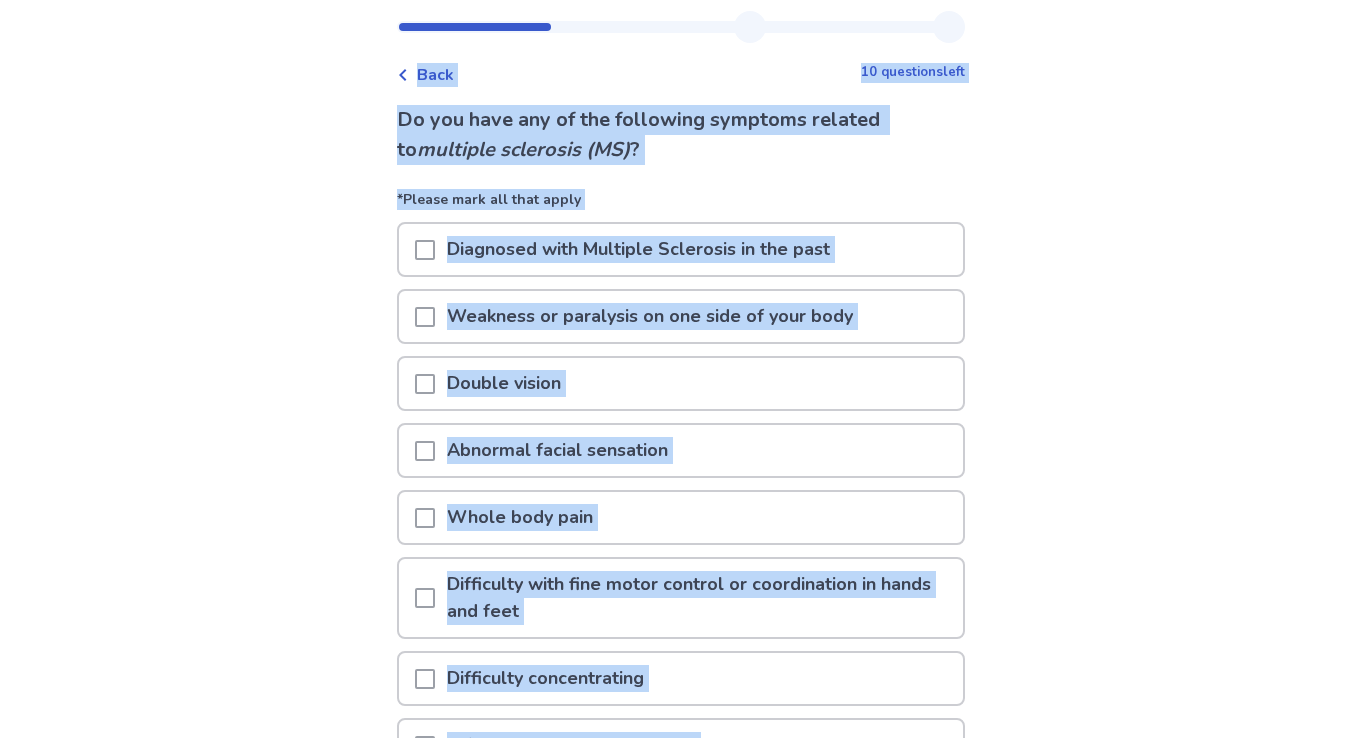 click at bounding box center (425, 384) 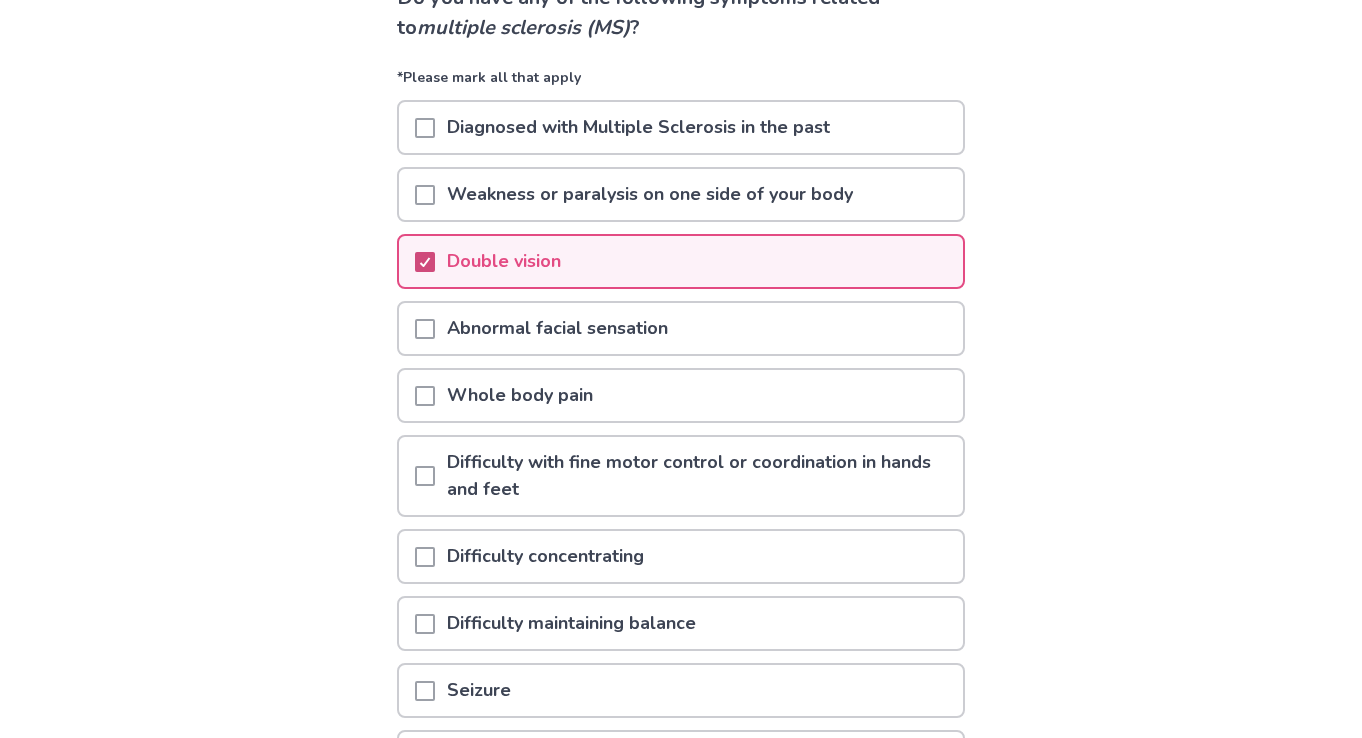 scroll, scrollTop: 174, scrollLeft: 0, axis: vertical 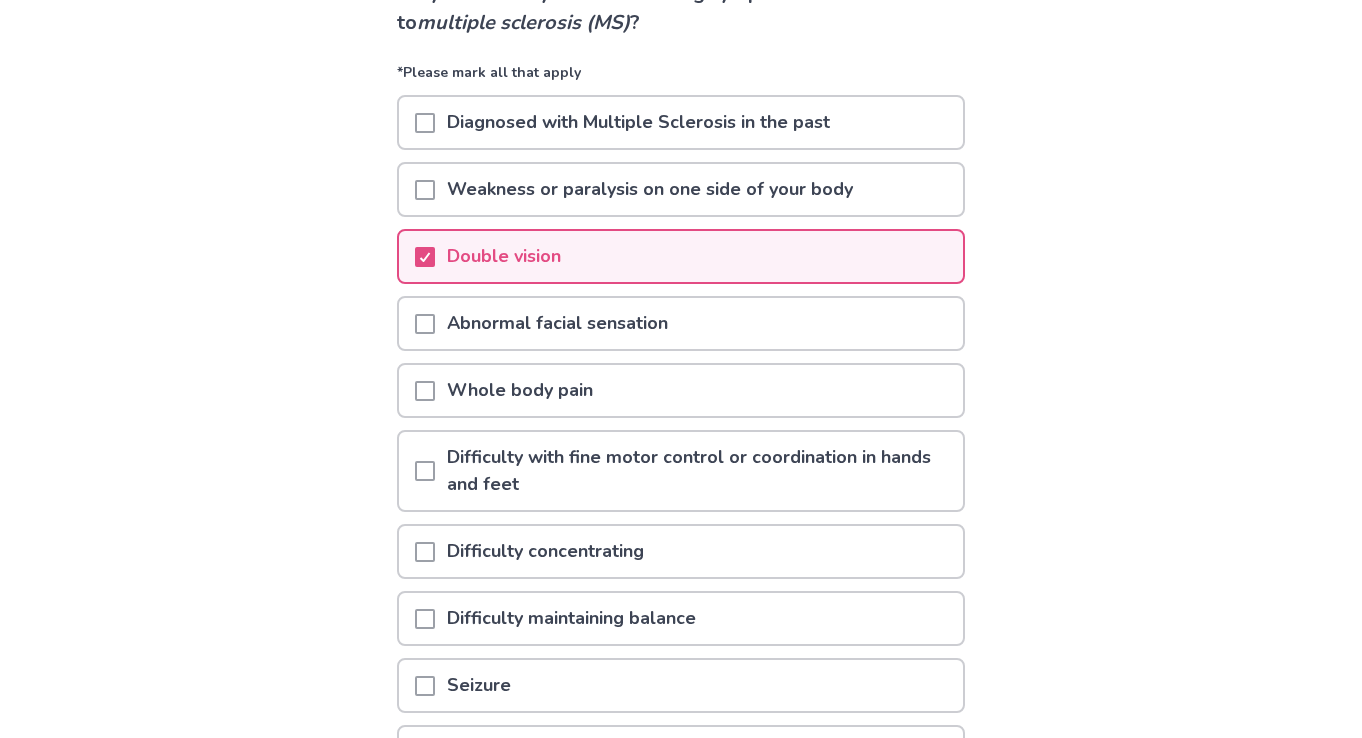 click at bounding box center (425, 391) 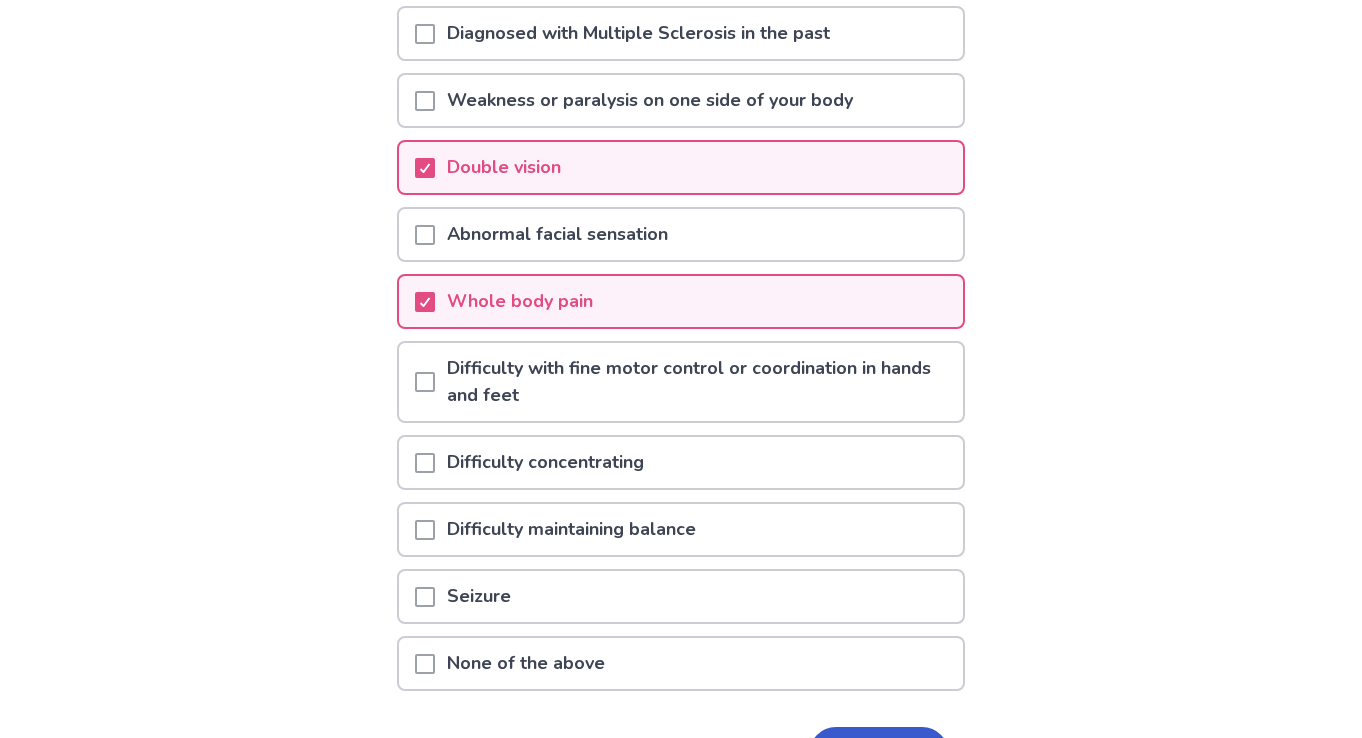 scroll, scrollTop: 263, scrollLeft: 0, axis: vertical 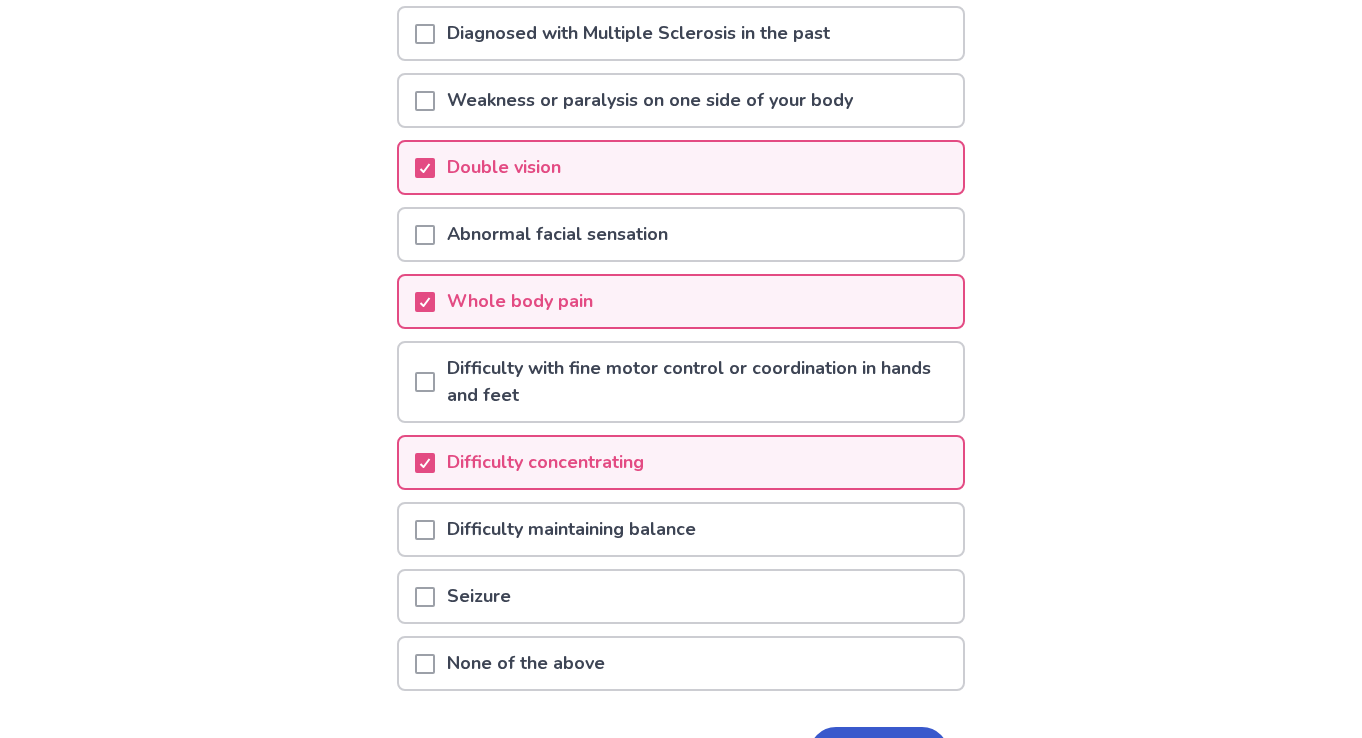 click at bounding box center (425, 530) 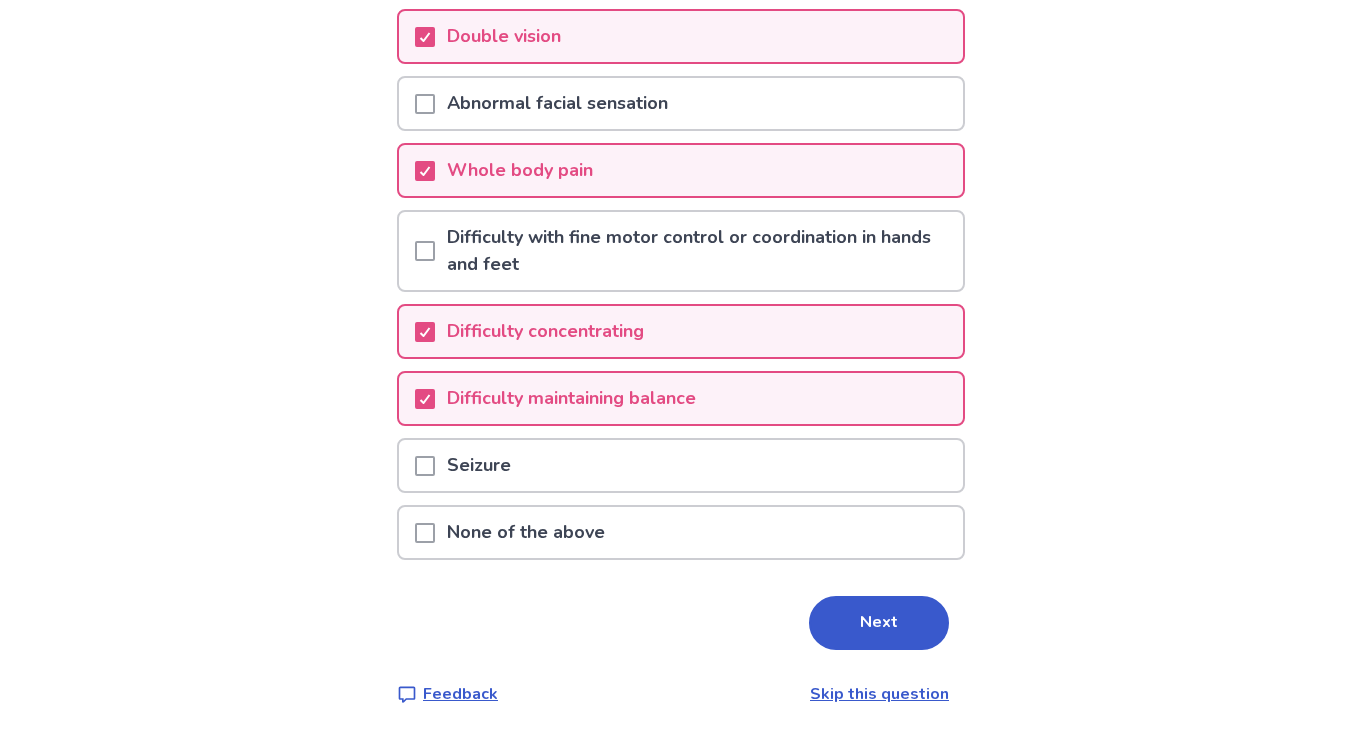 scroll, scrollTop: 394, scrollLeft: 0, axis: vertical 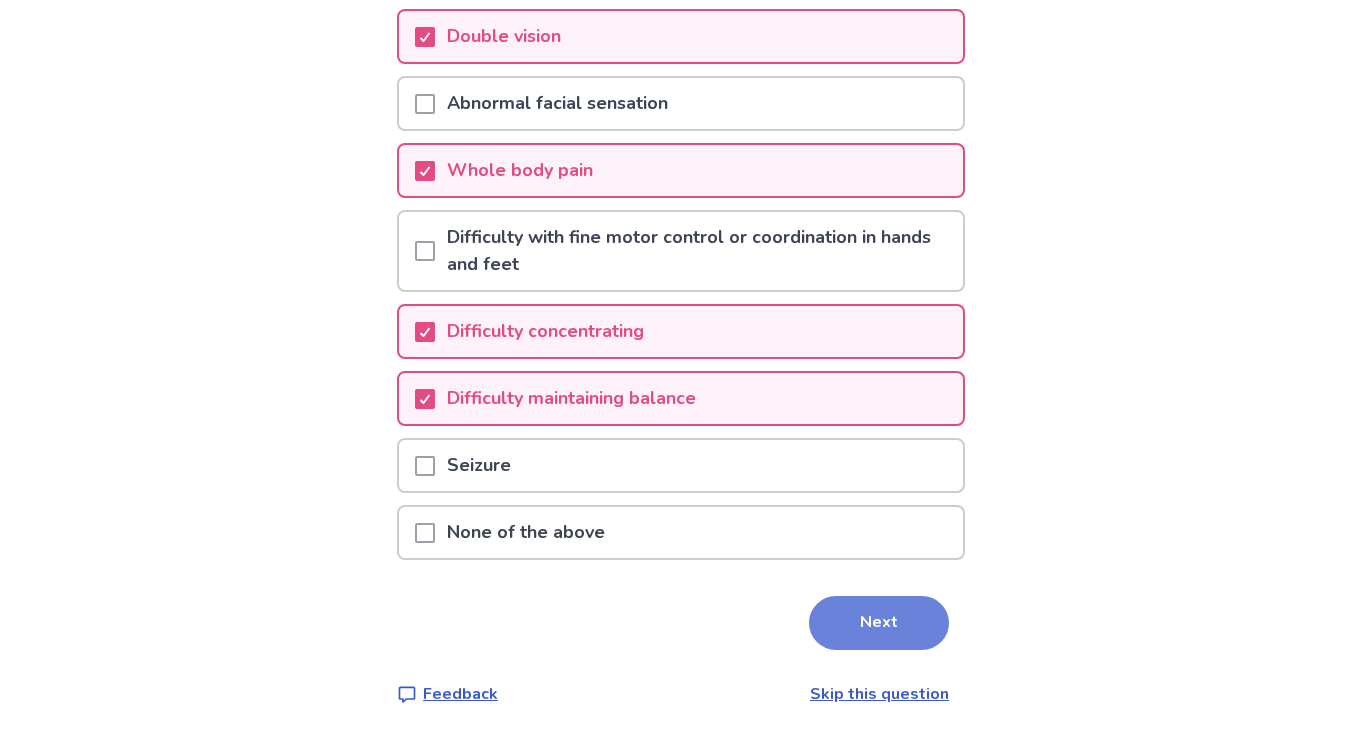 click on "Next" at bounding box center [879, 623] 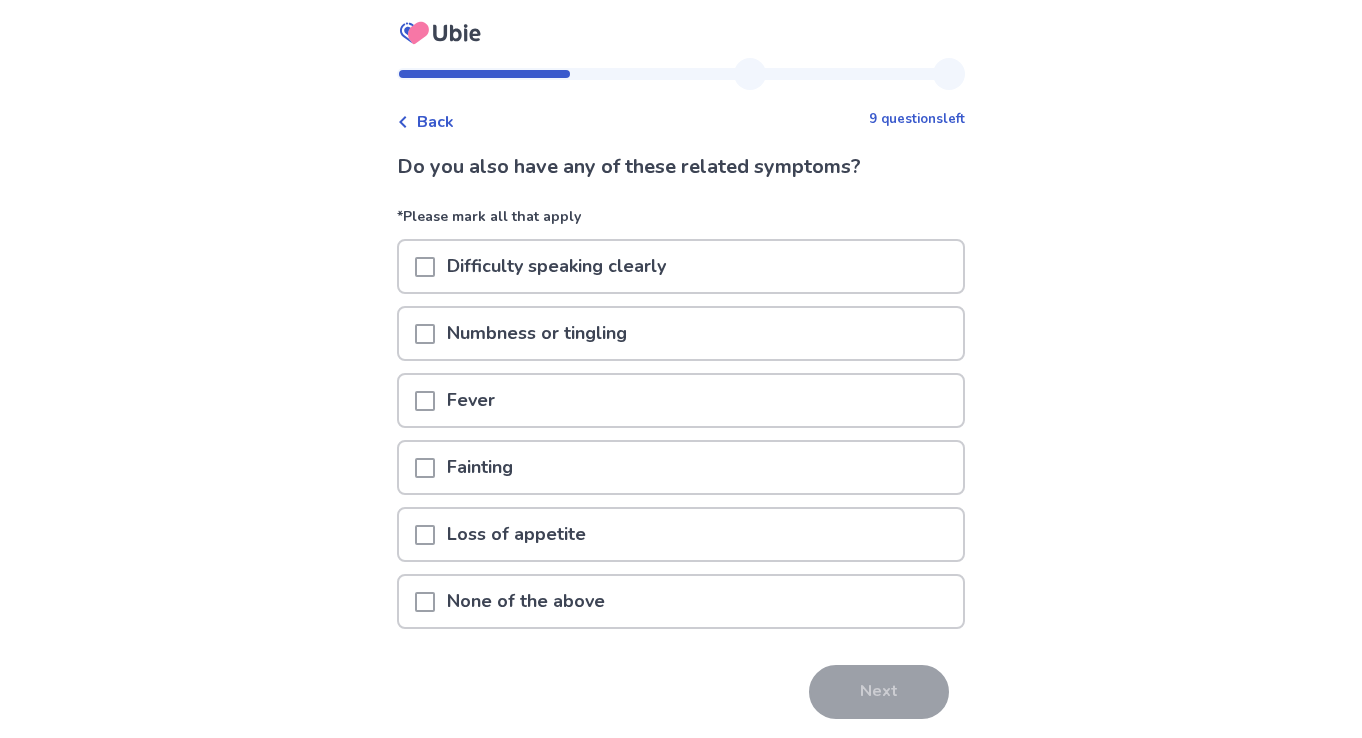 click on "Numbness or tingling" at bounding box center (537, 333) 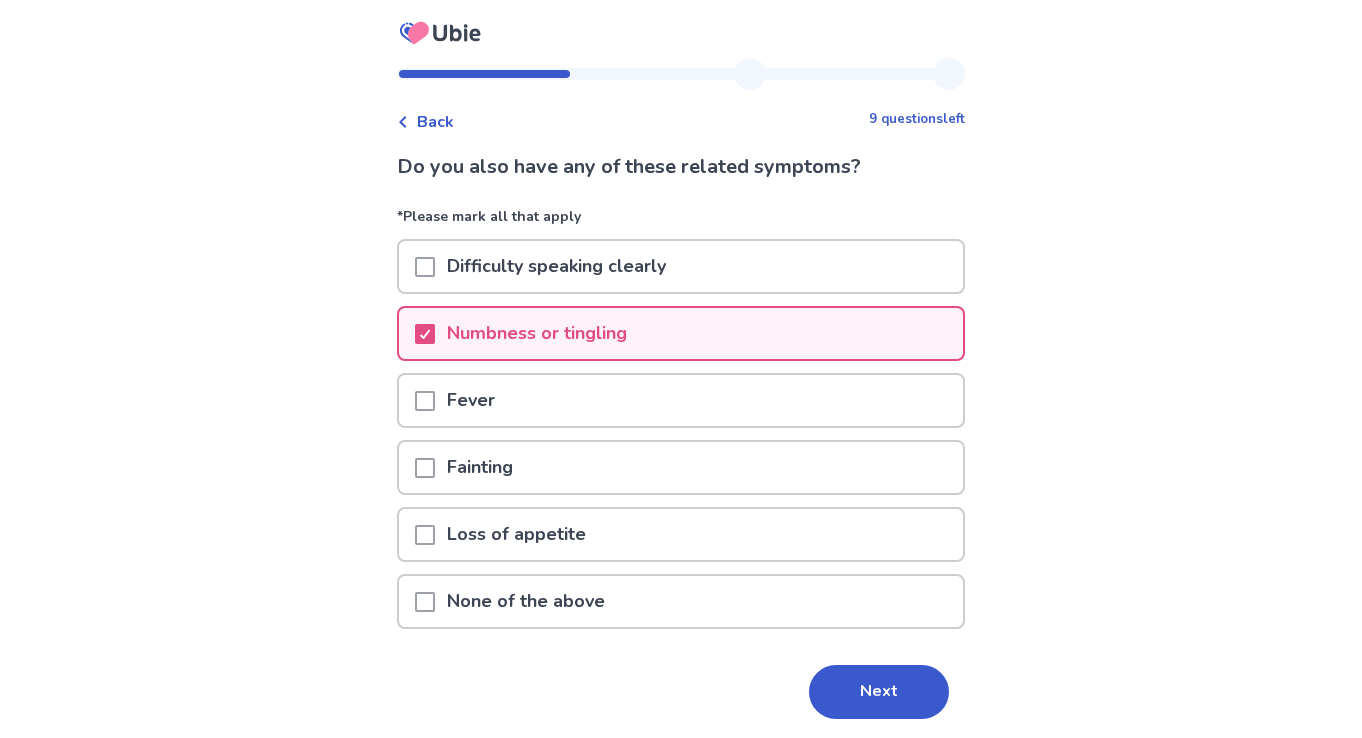 click at bounding box center [425, 535] 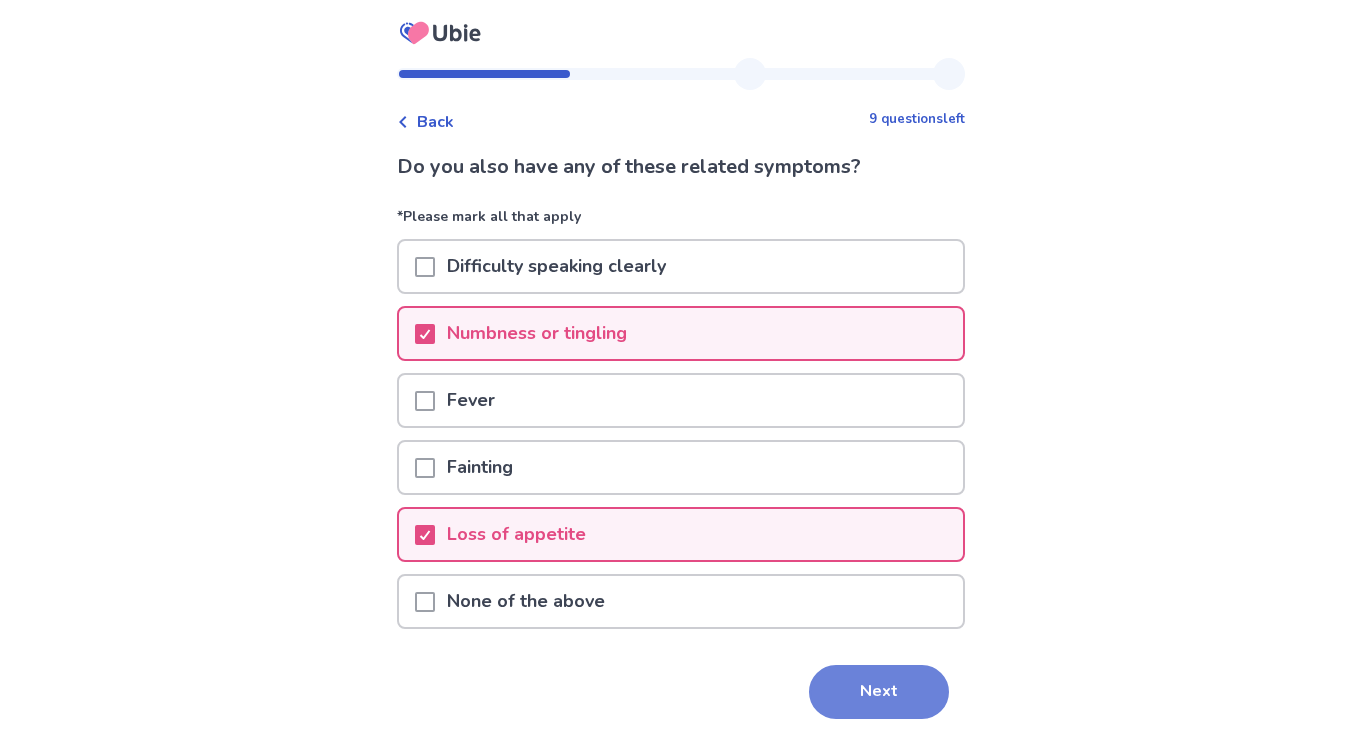 click on "Next" at bounding box center (879, 692) 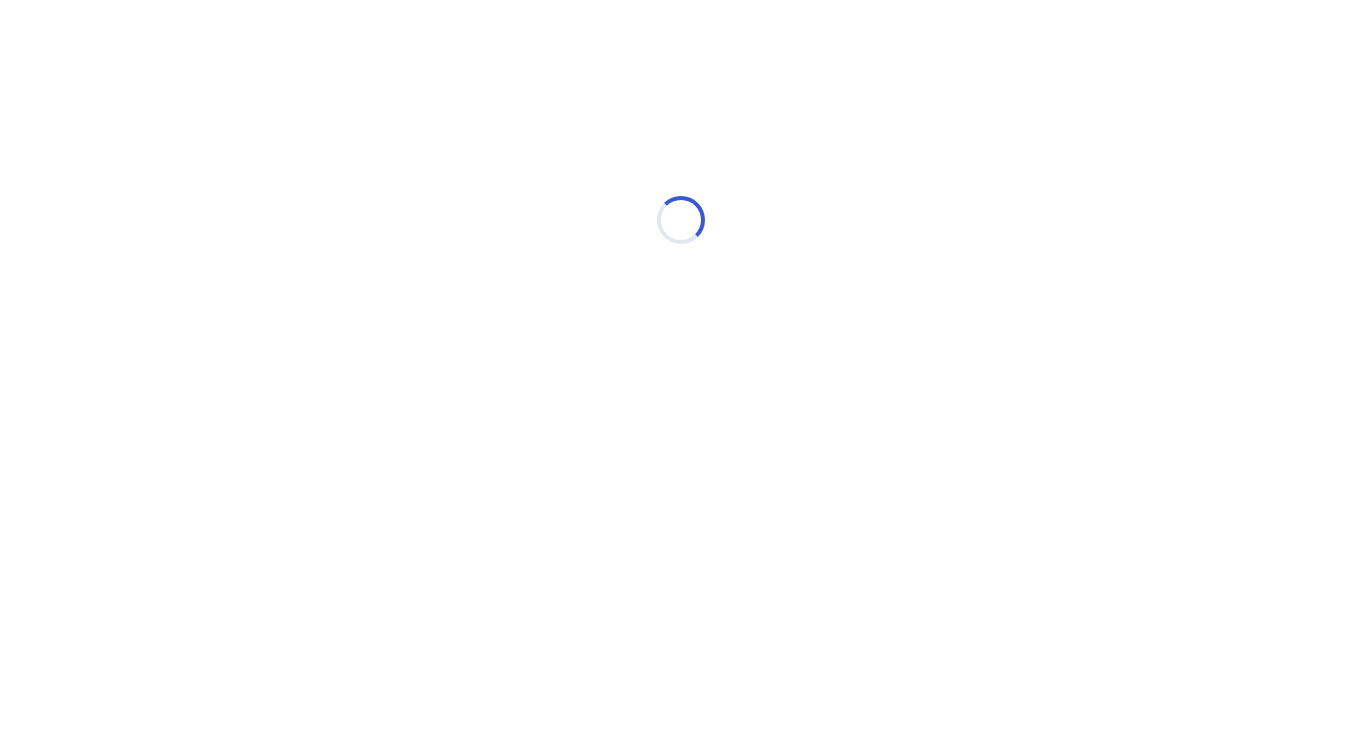 select on "*" 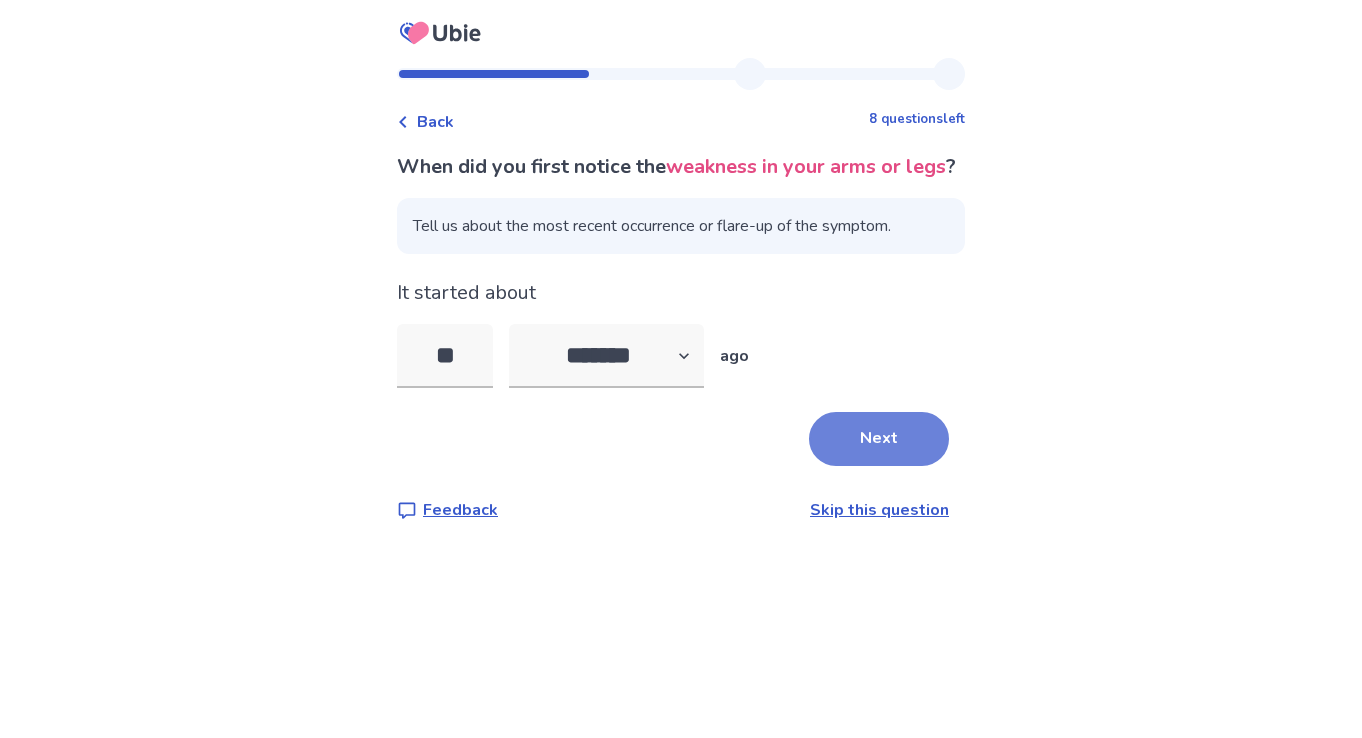 type on "**" 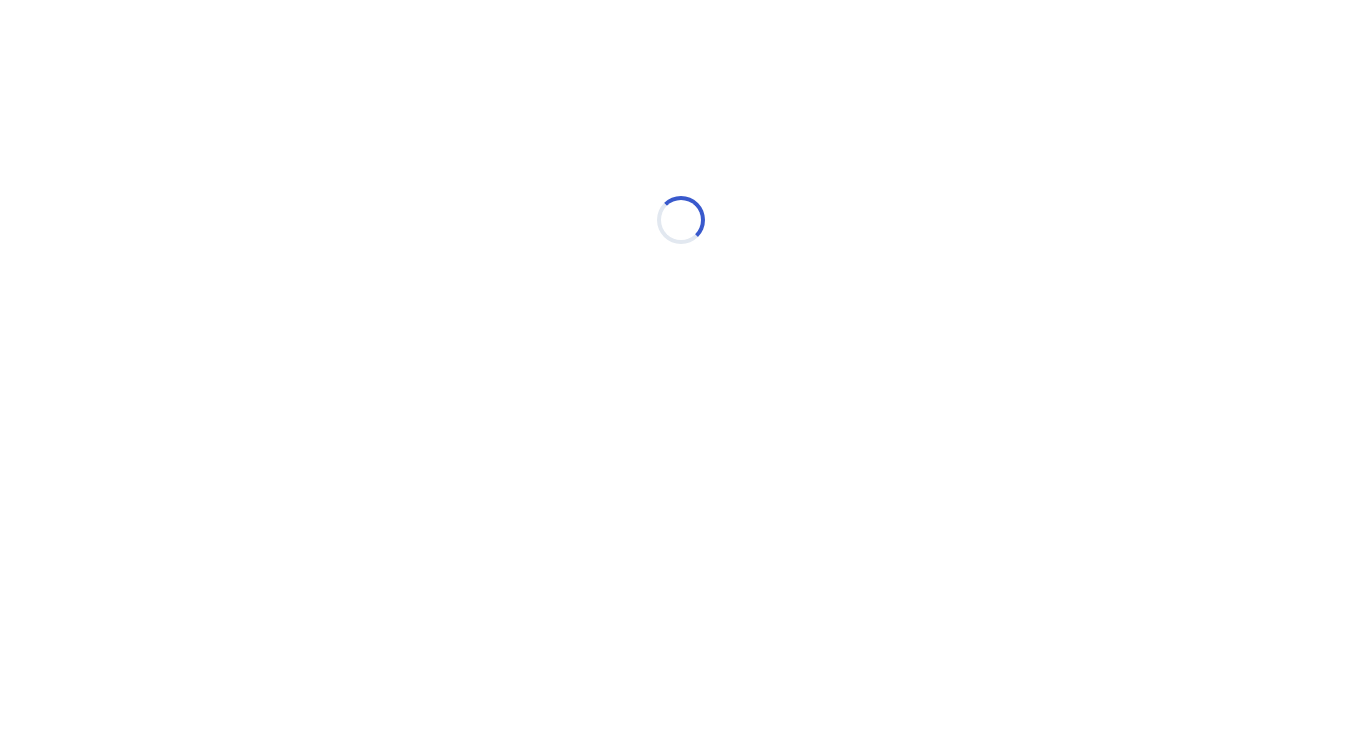 select on "*" 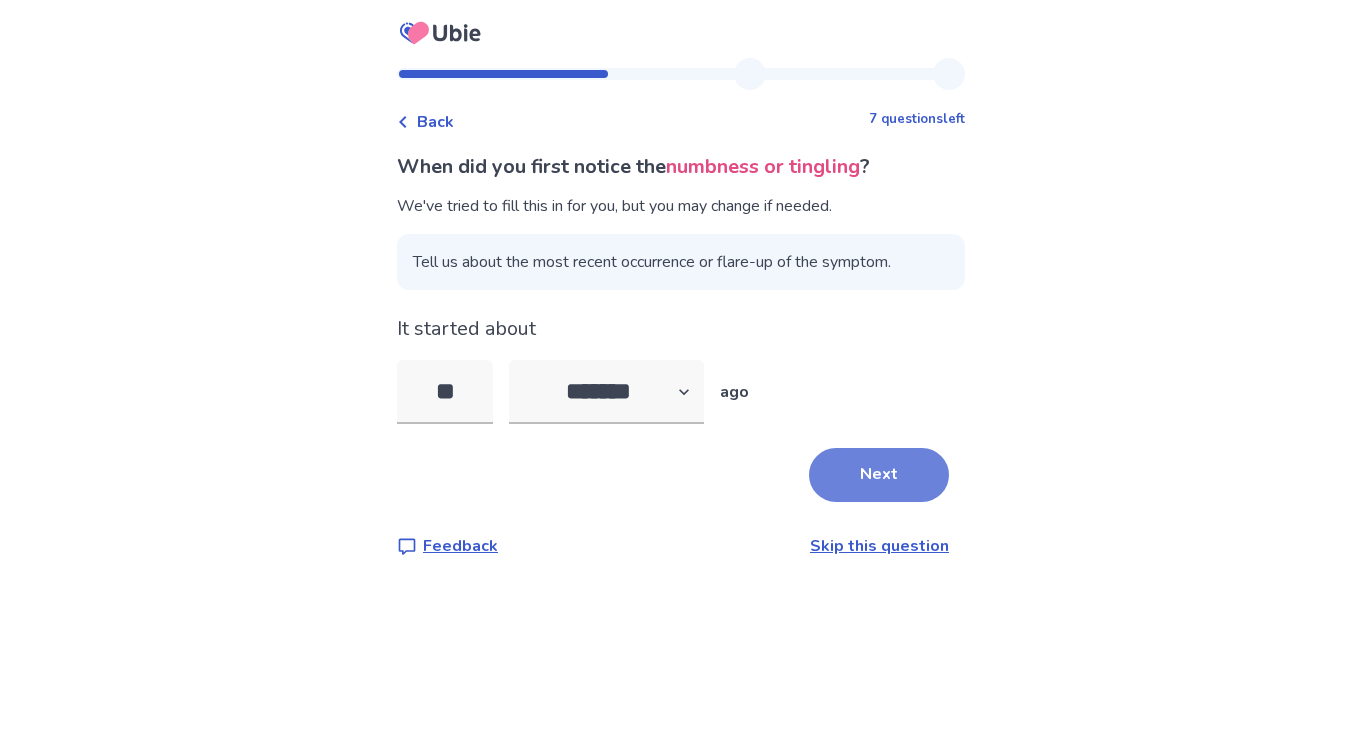 click on "Next" at bounding box center (879, 475) 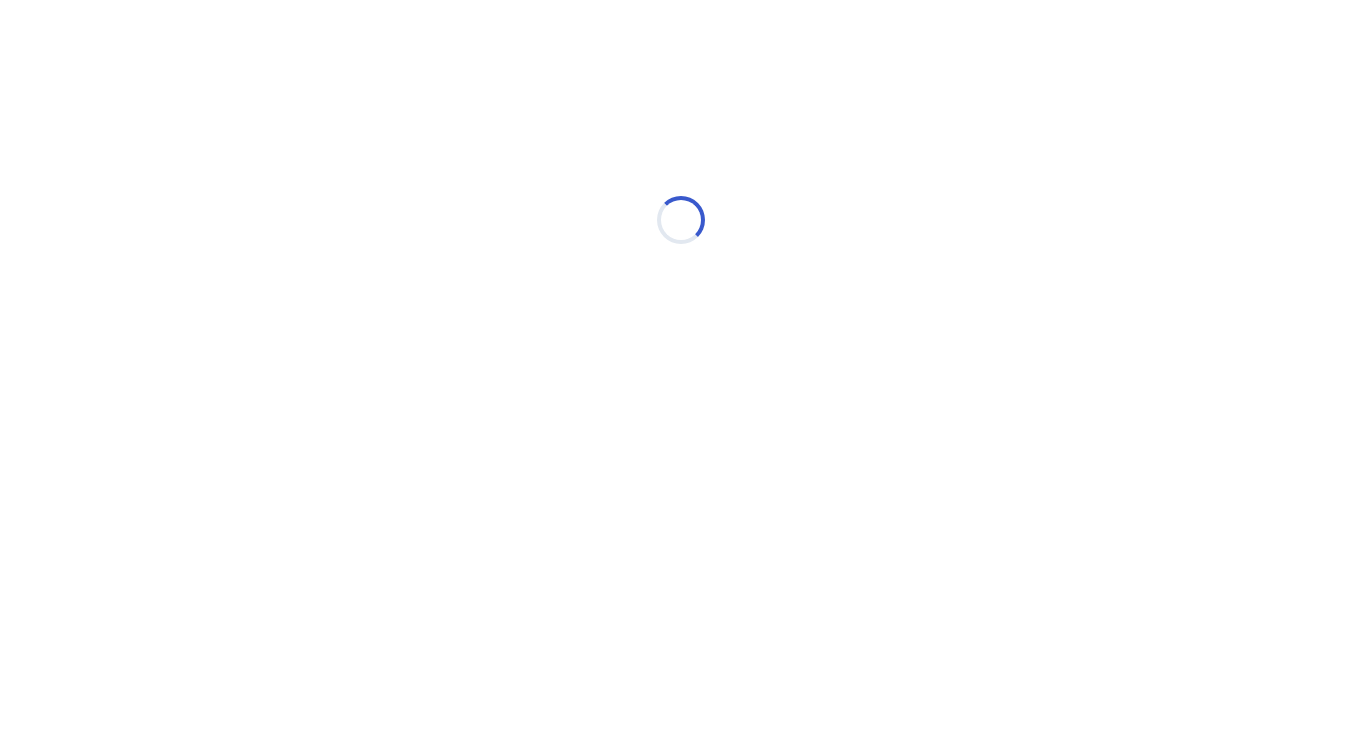 select on "*" 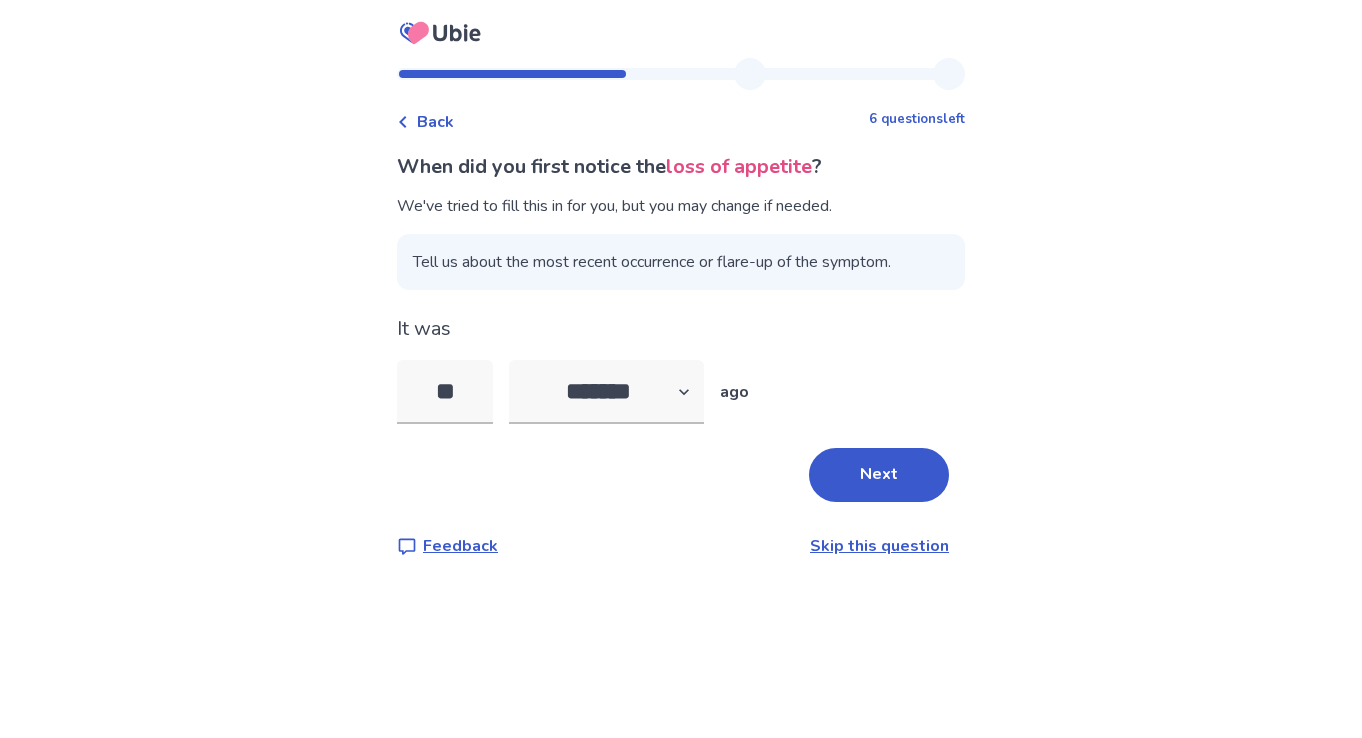 click on "Tell us about the most recent occurrence or flare-up of the symptom." at bounding box center [681, 262] 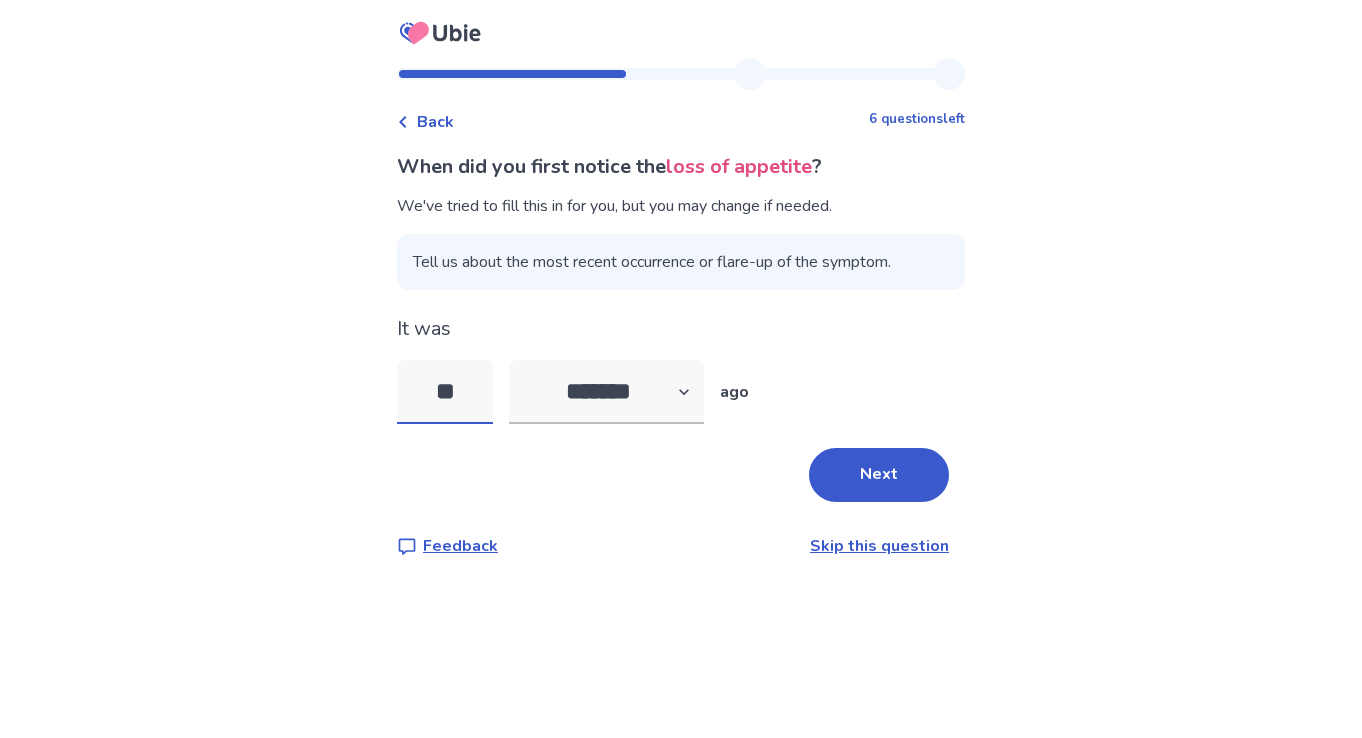 click on "**" at bounding box center (445, 392) 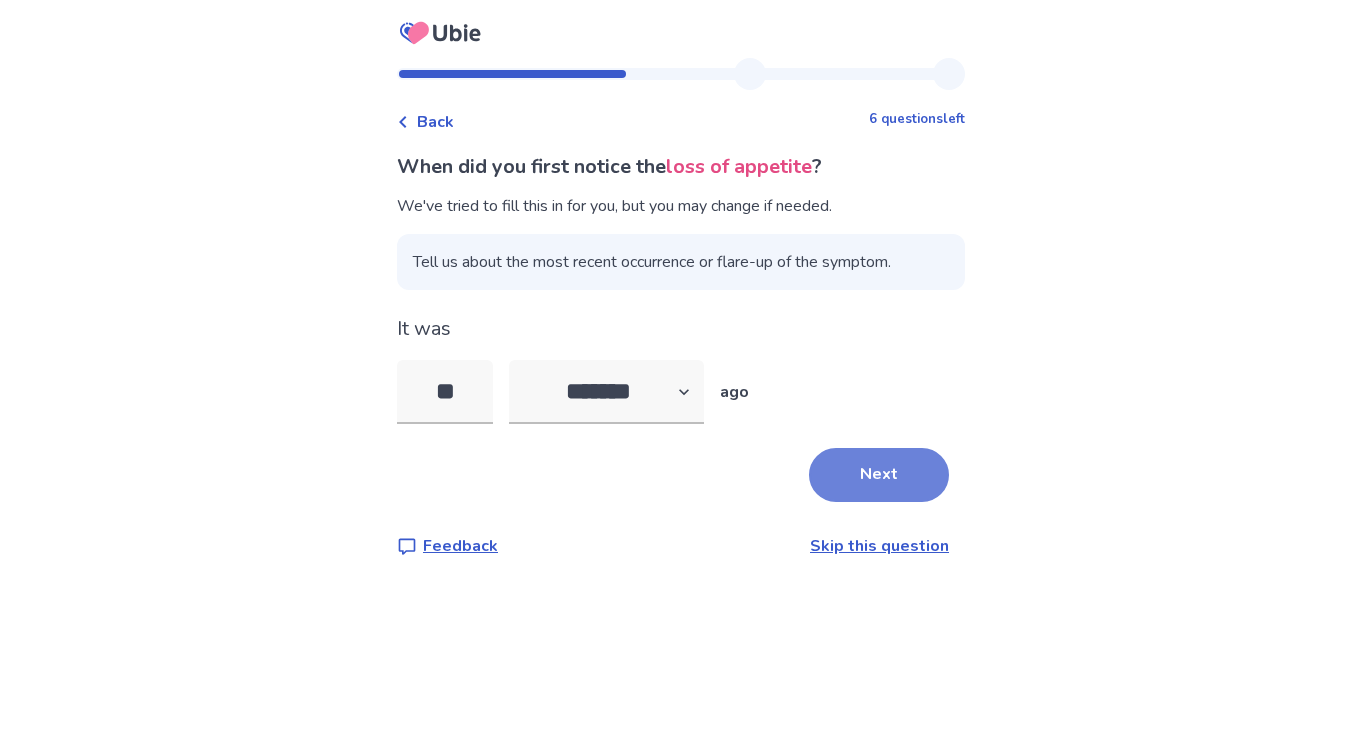 click on "Next" at bounding box center [879, 475] 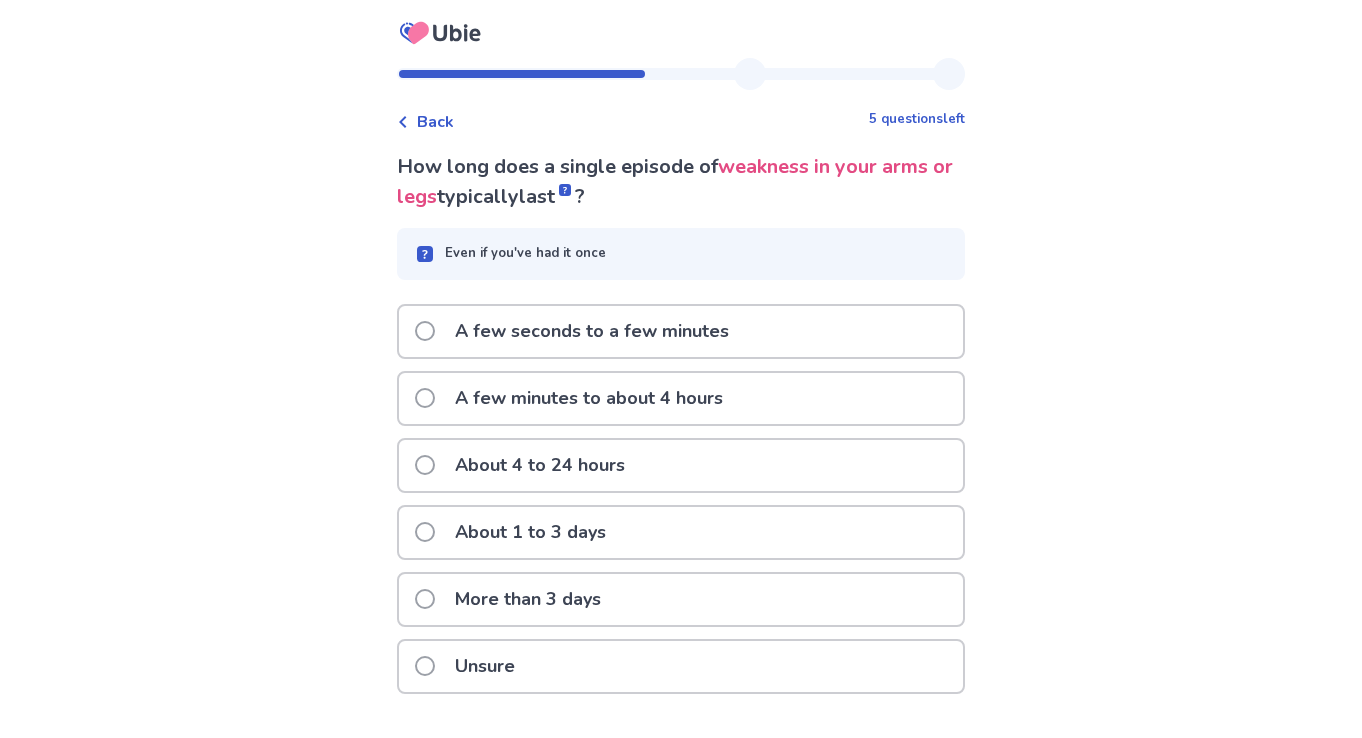 click on "About 4 to 24 hours" at bounding box center (540, 465) 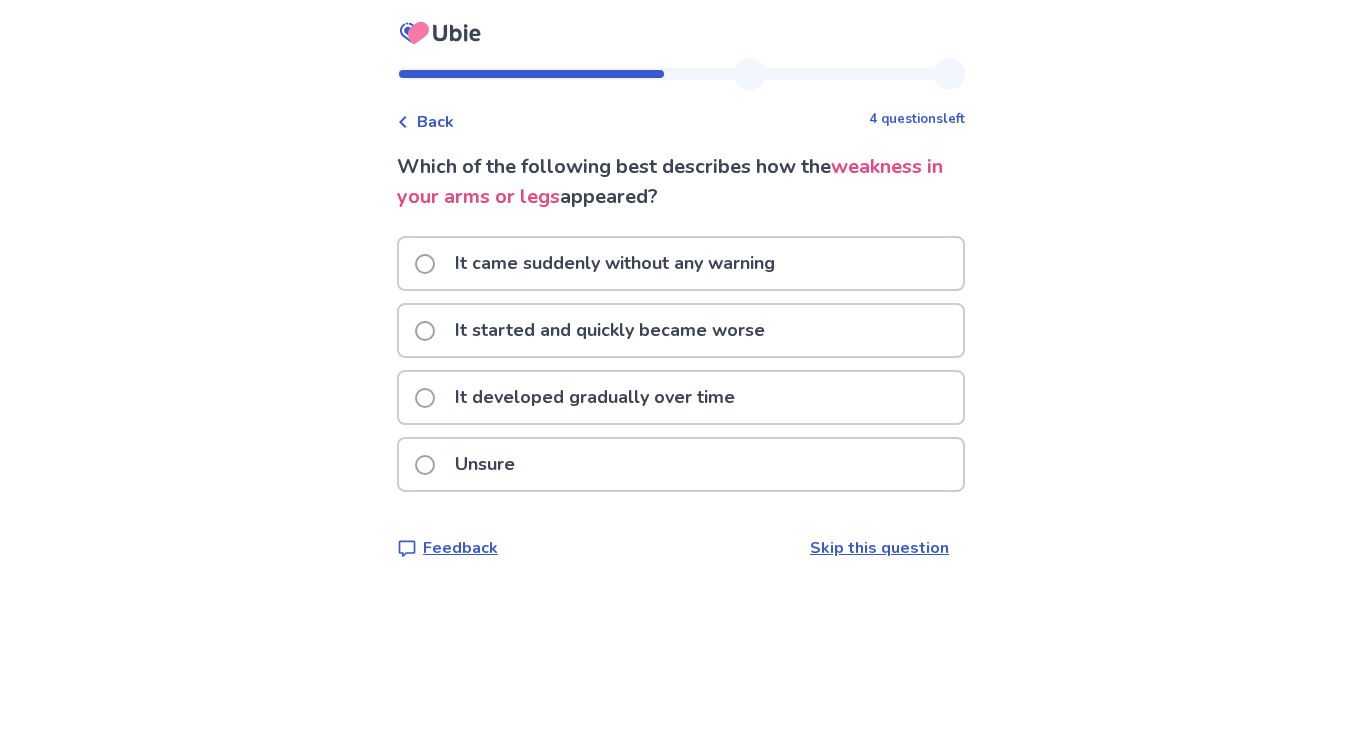 click on "Unsure" at bounding box center (681, 464) 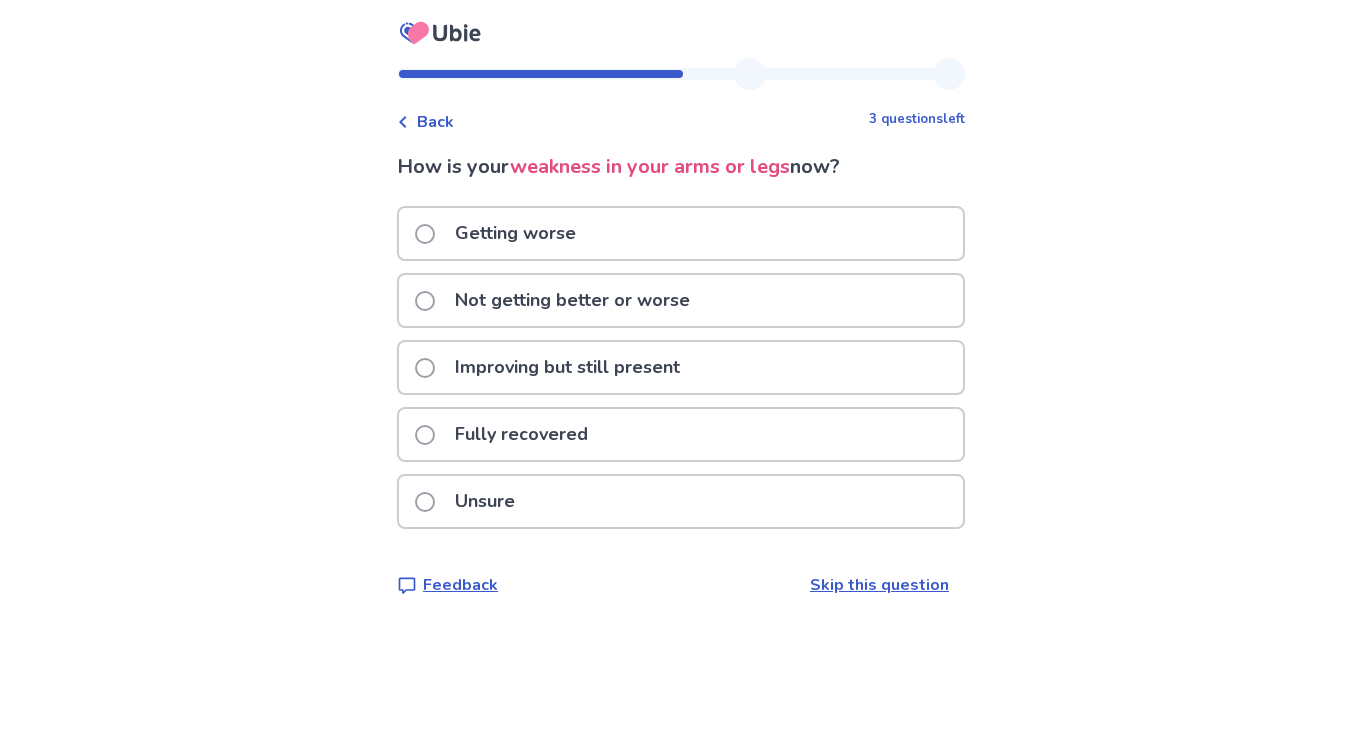 click on "Not getting better or worse" at bounding box center (572, 300) 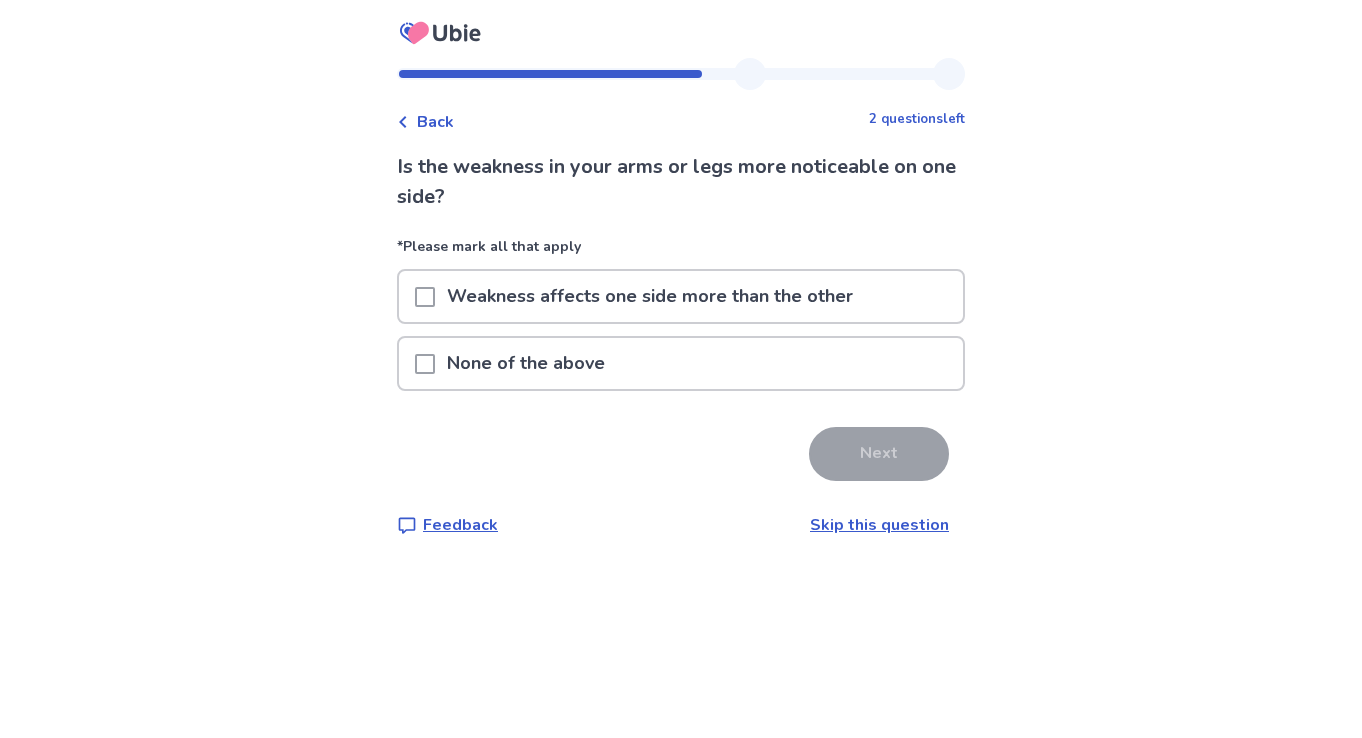 click on "None of the above" at bounding box center [526, 363] 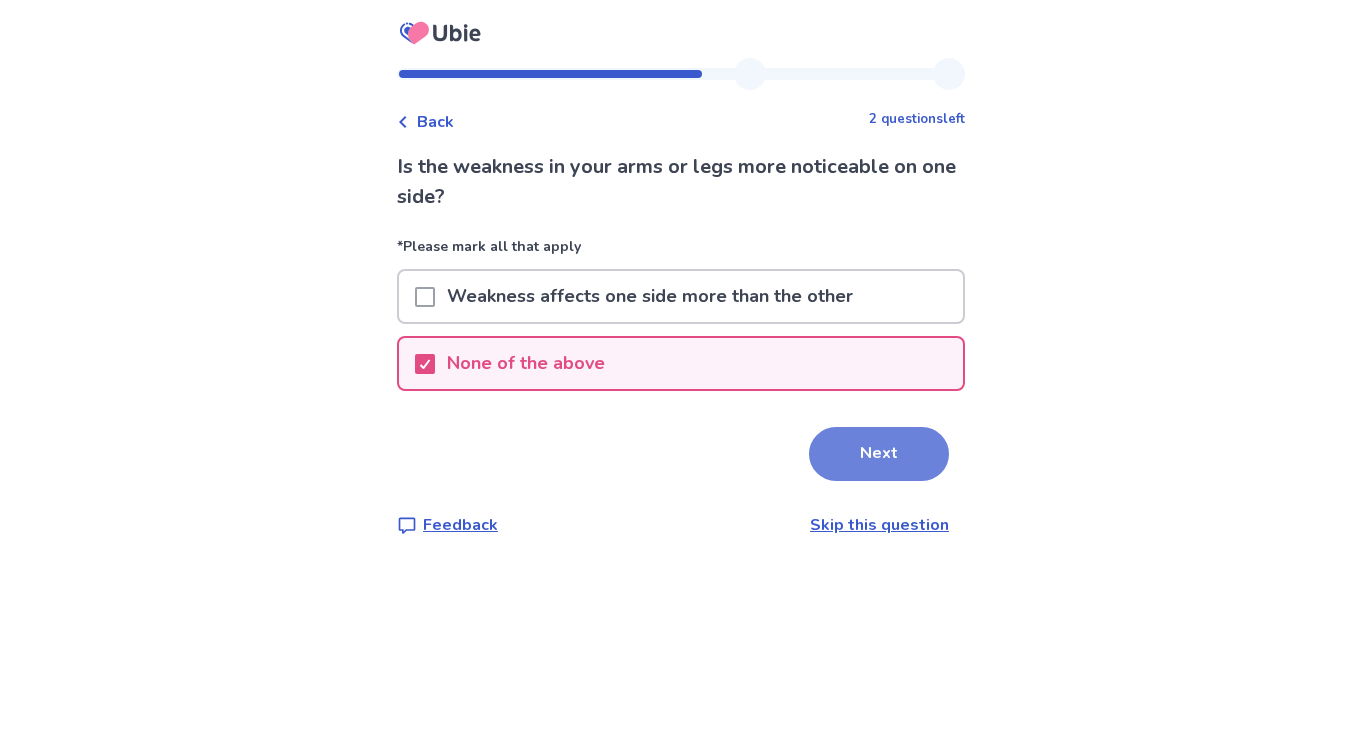 click on "Next" at bounding box center [879, 454] 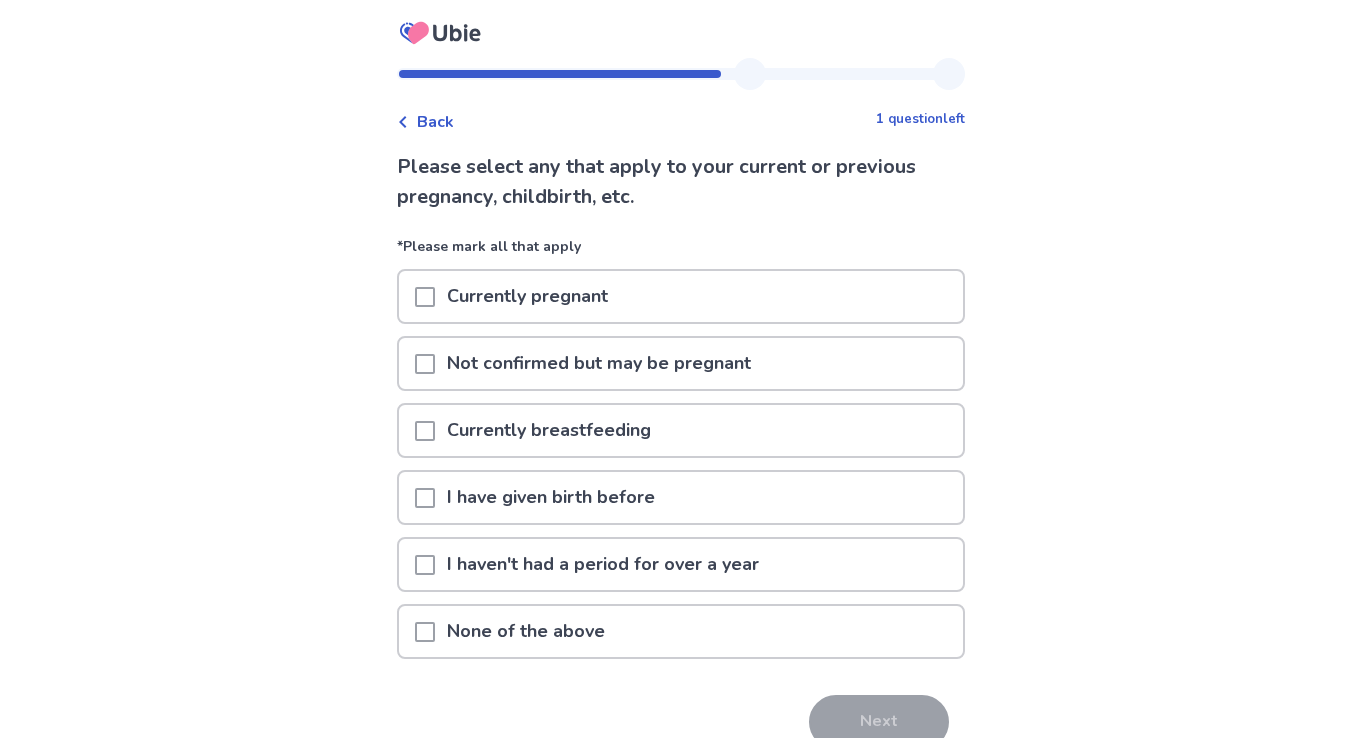 click on "I have given birth before" at bounding box center [551, 497] 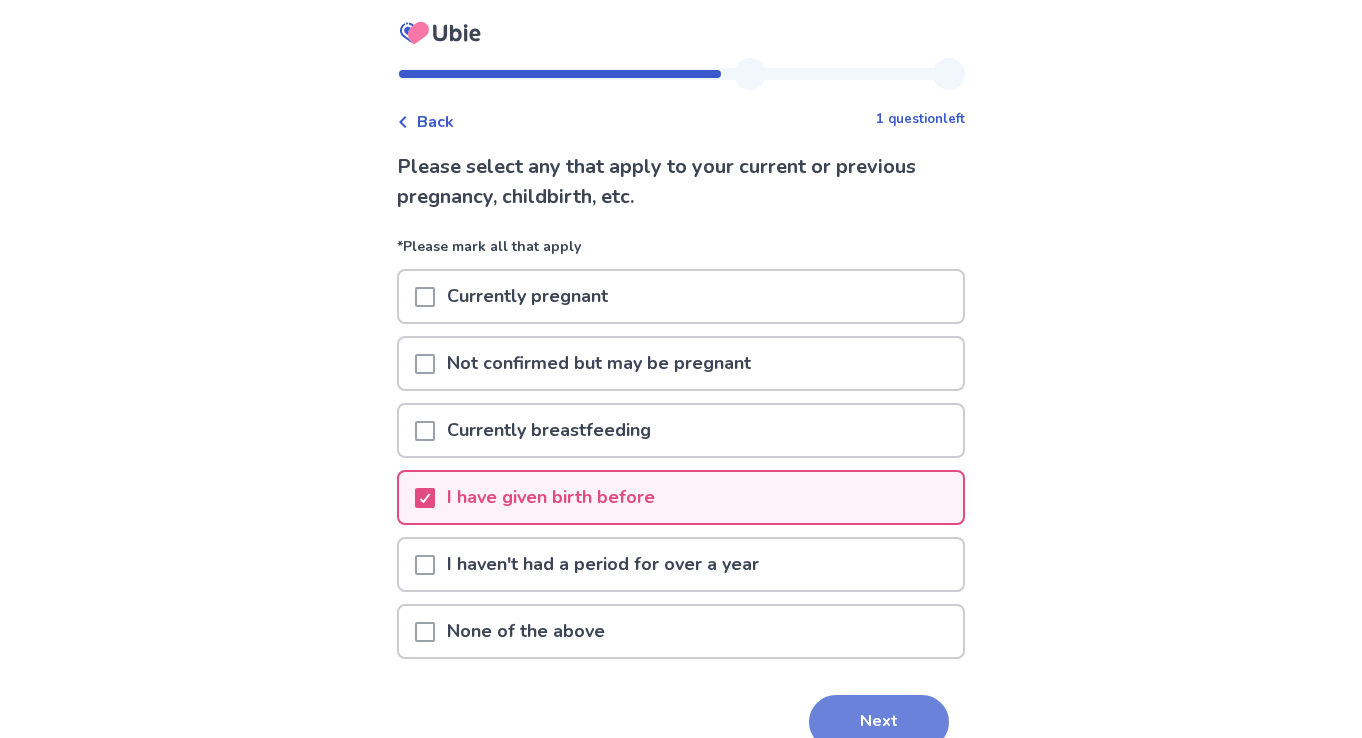 click on "Next" at bounding box center [879, 722] 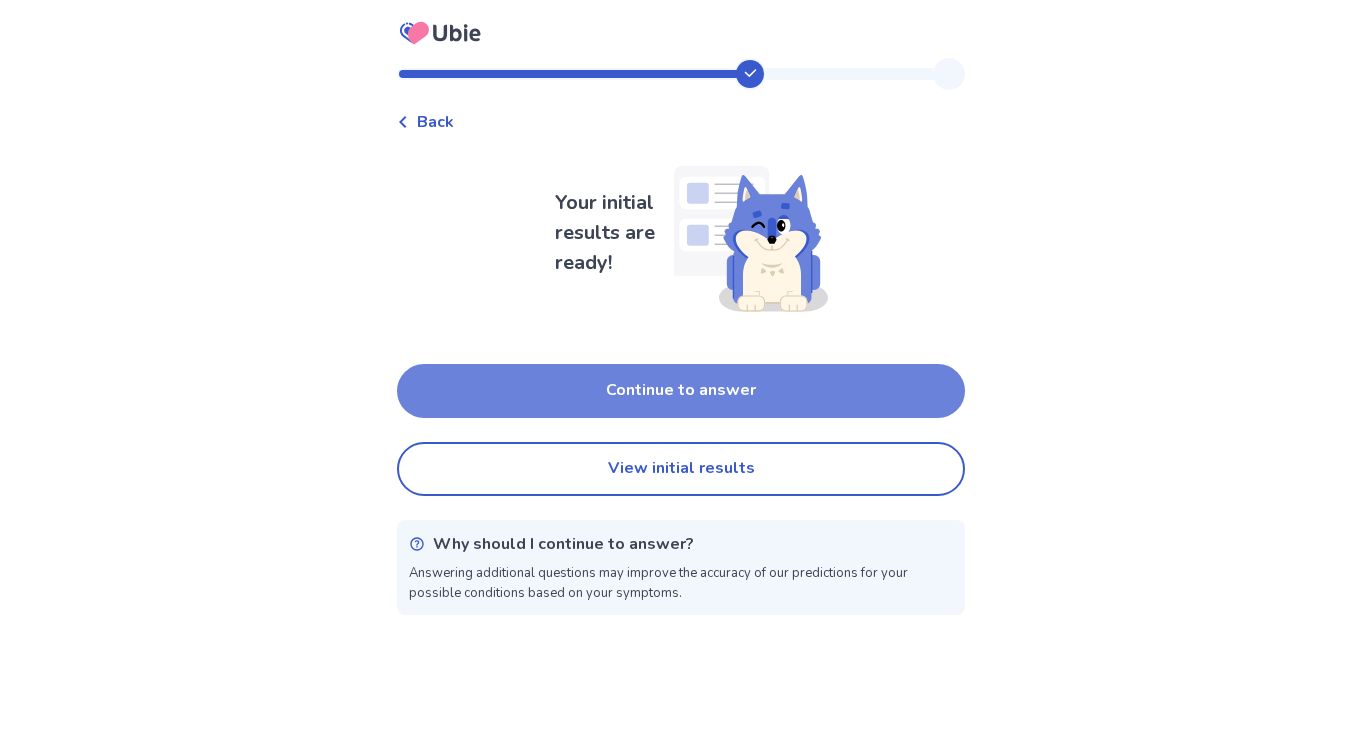 click on "Continue to answer" at bounding box center [681, 391] 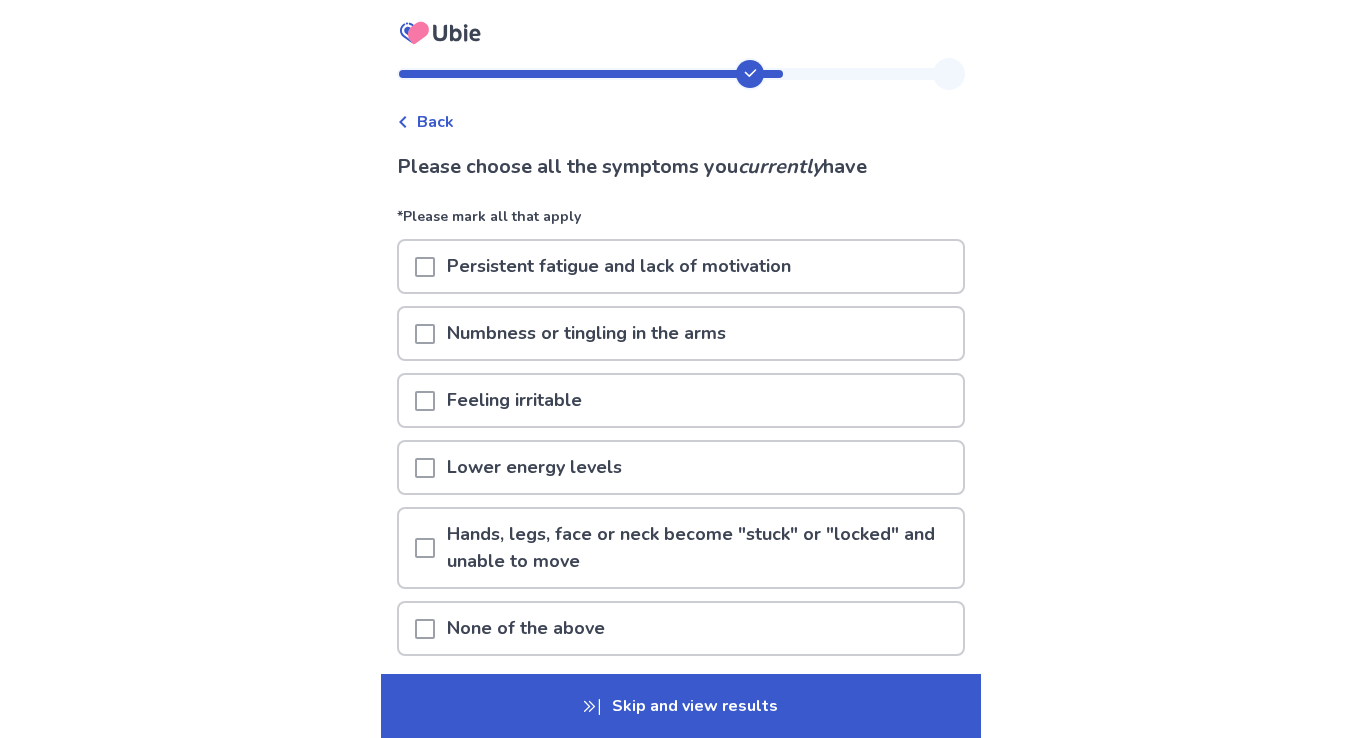 scroll, scrollTop: 5, scrollLeft: 0, axis: vertical 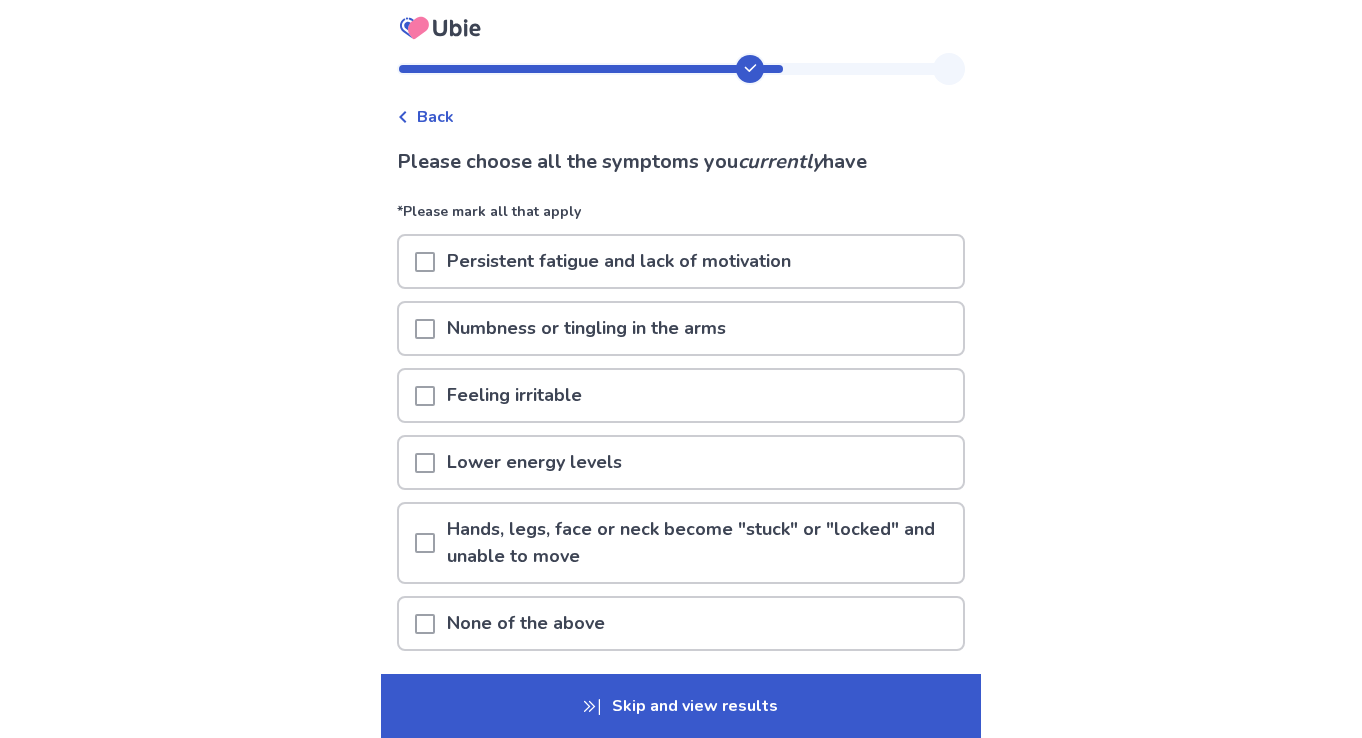 click on "Skip and view results" at bounding box center (681, 706) 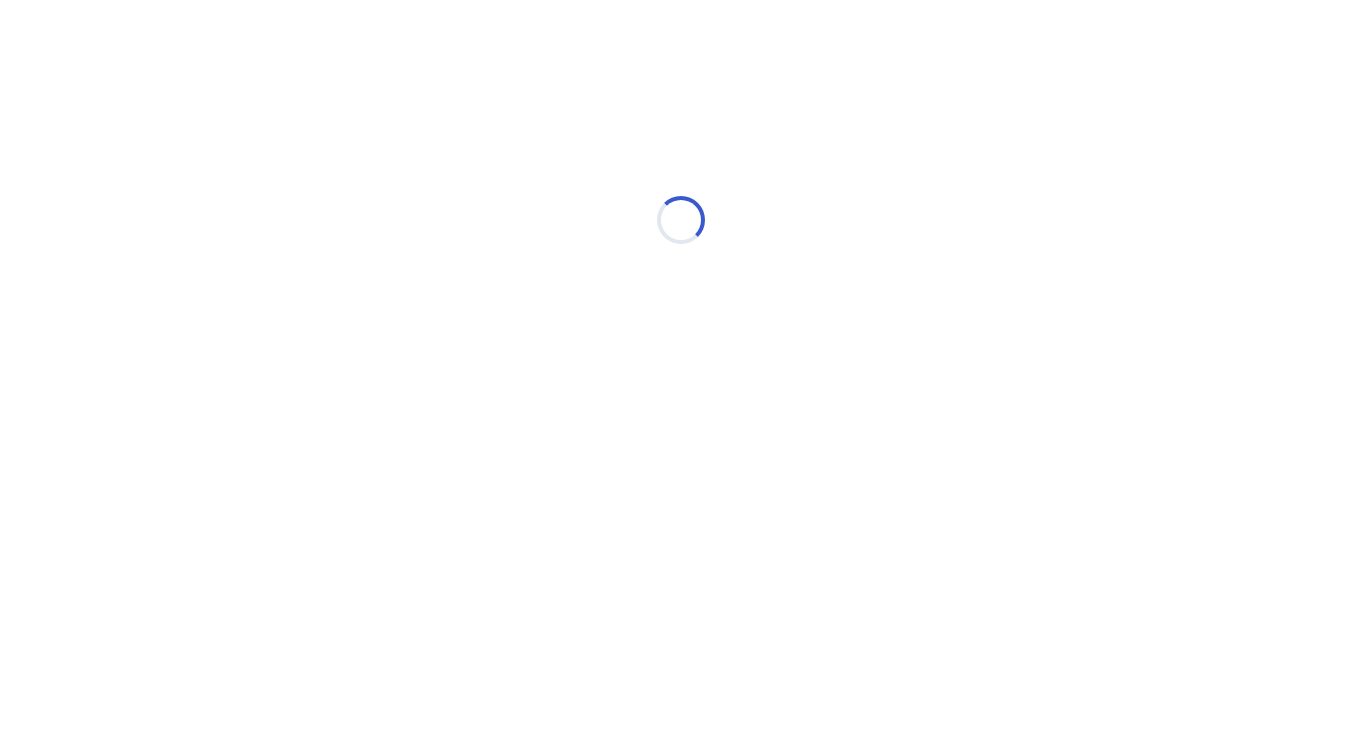 scroll, scrollTop: 0, scrollLeft: 0, axis: both 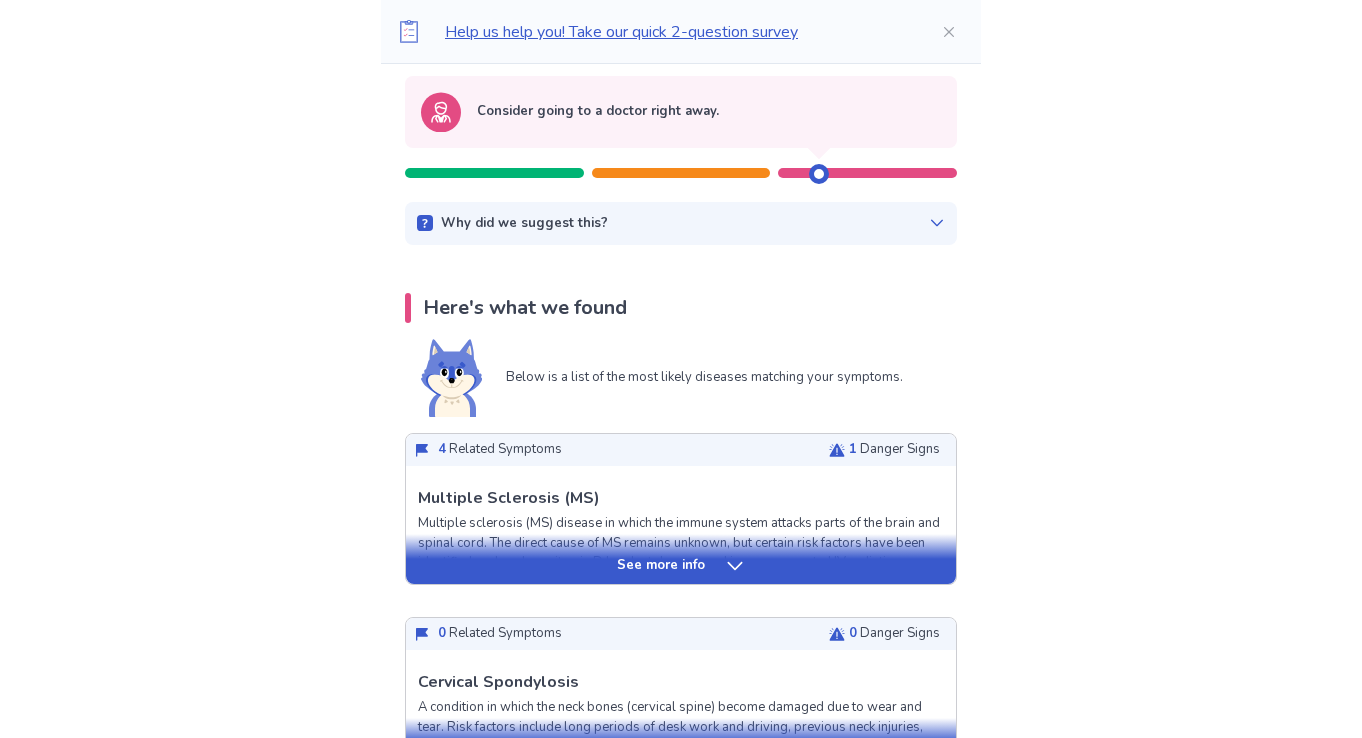 click on "See more info" at bounding box center (661, 566) 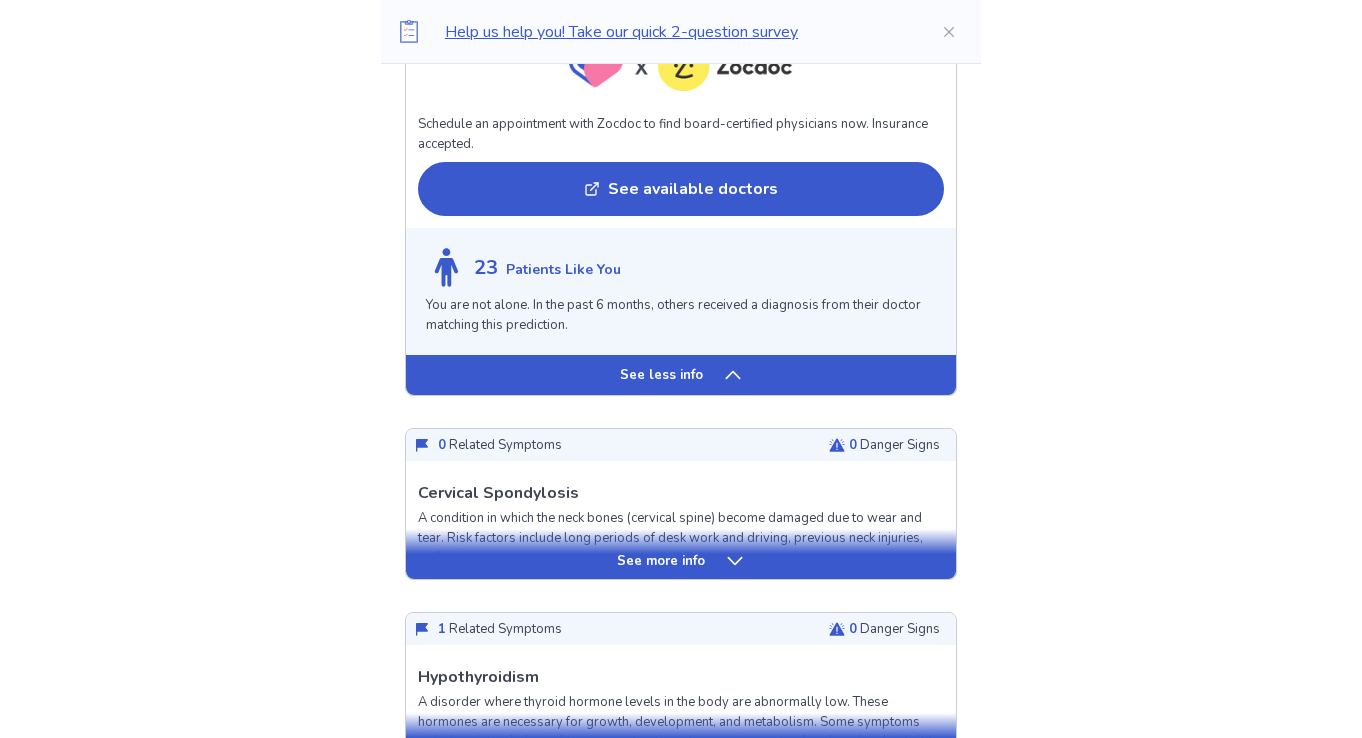 scroll, scrollTop: 2039, scrollLeft: 0, axis: vertical 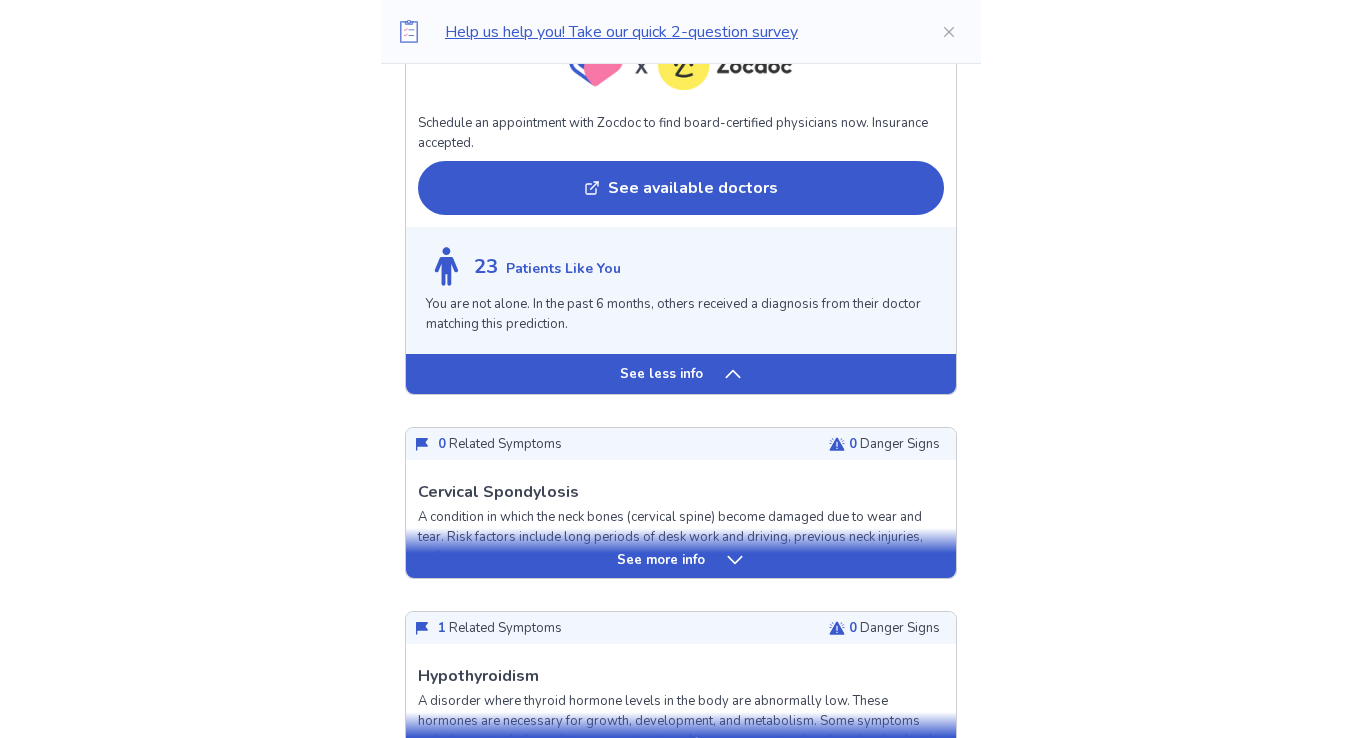click on "See more info" at bounding box center (661, 561) 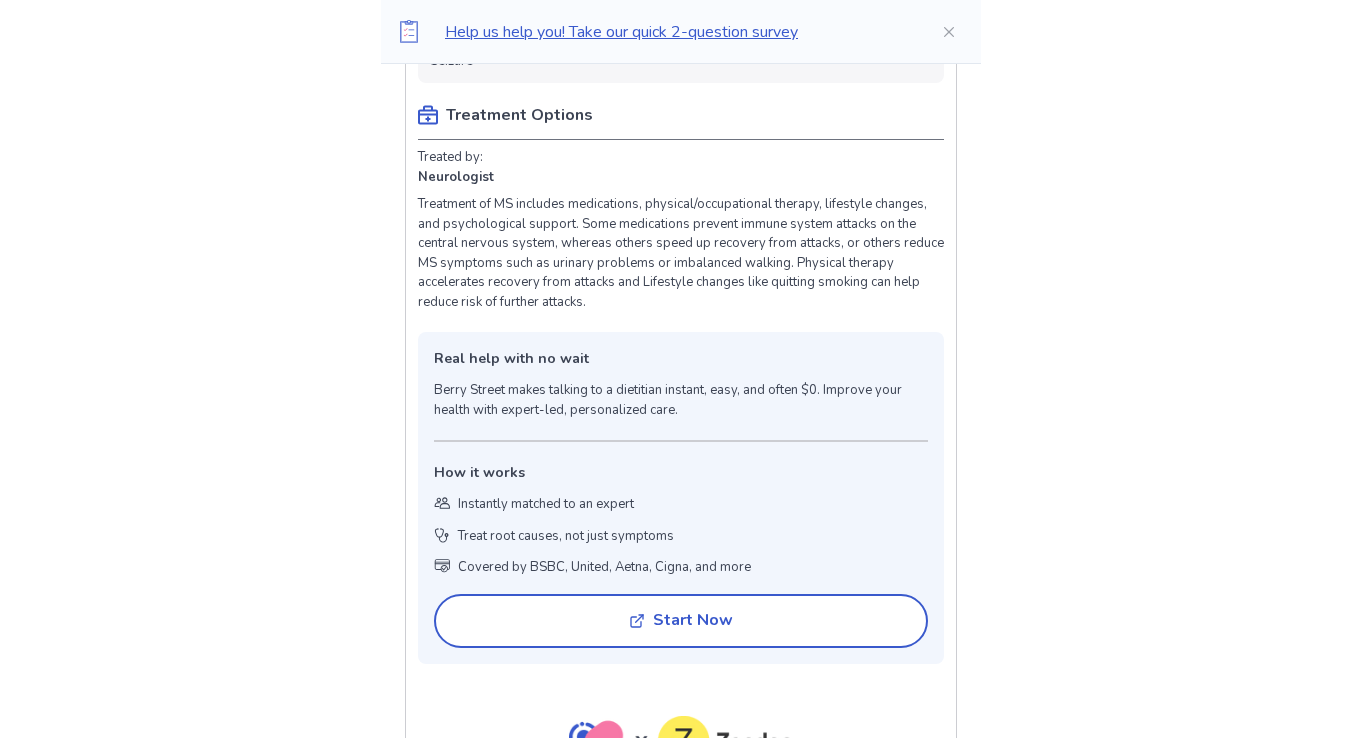 scroll, scrollTop: 1369, scrollLeft: 0, axis: vertical 